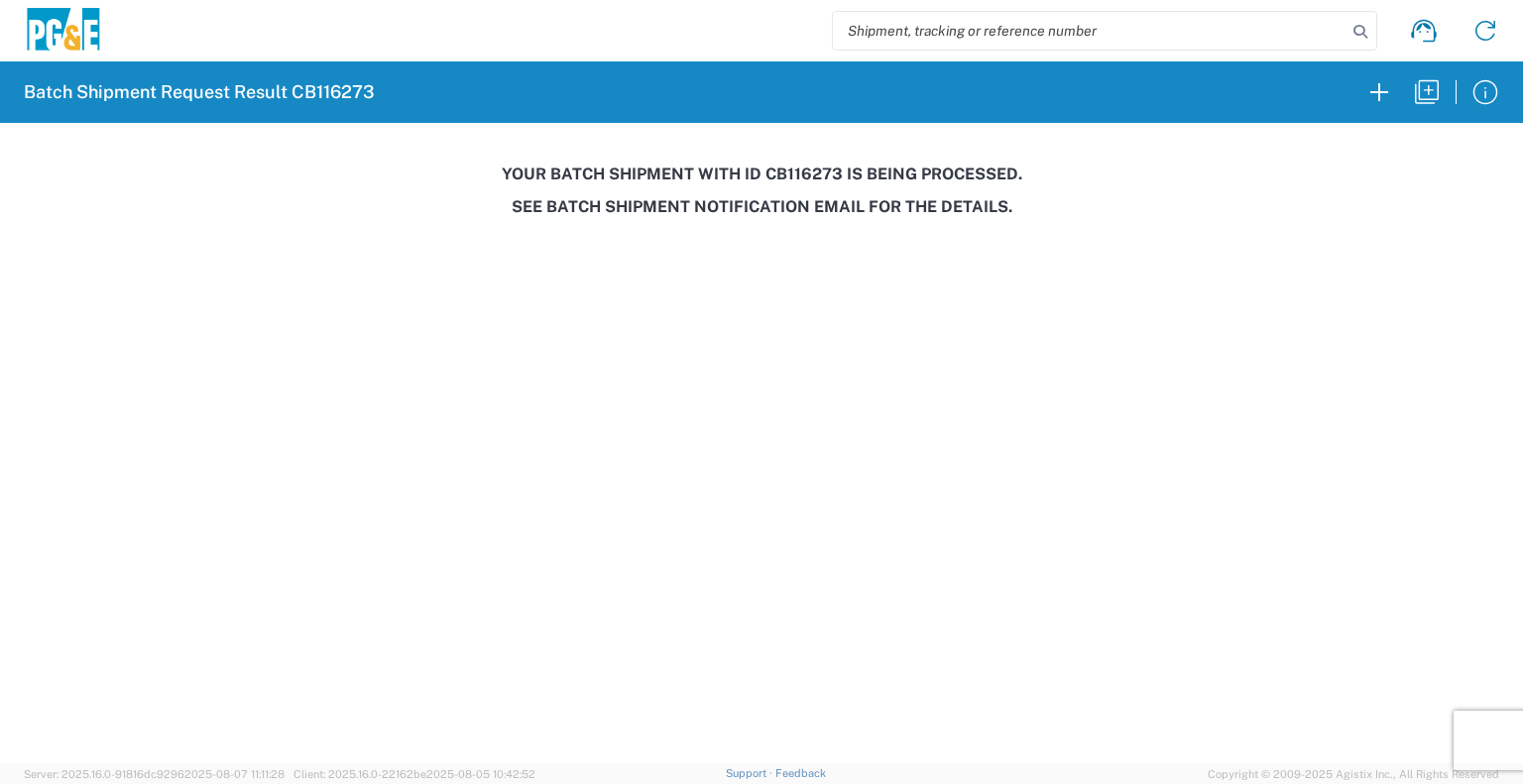 scroll, scrollTop: 0, scrollLeft: 0, axis: both 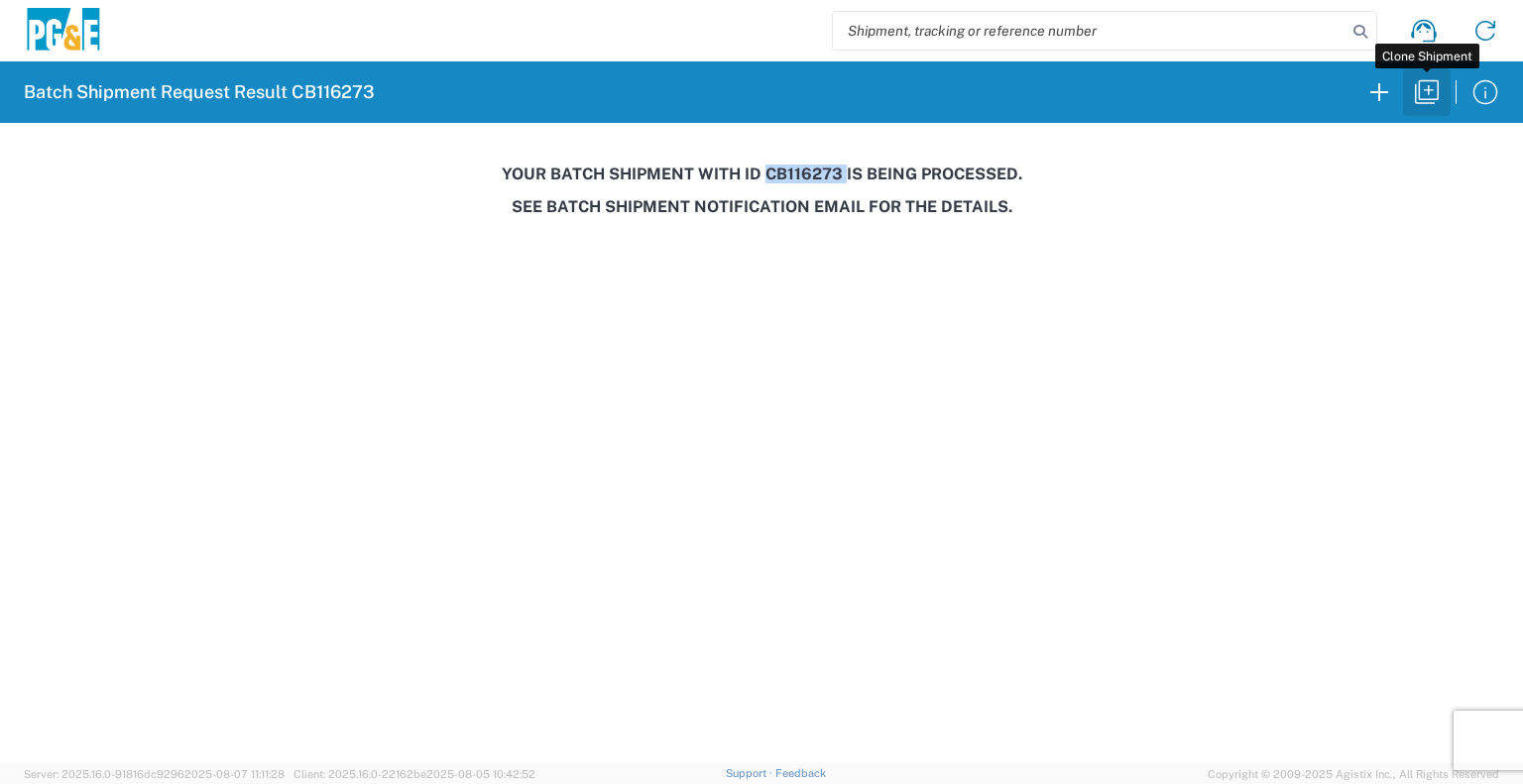 click 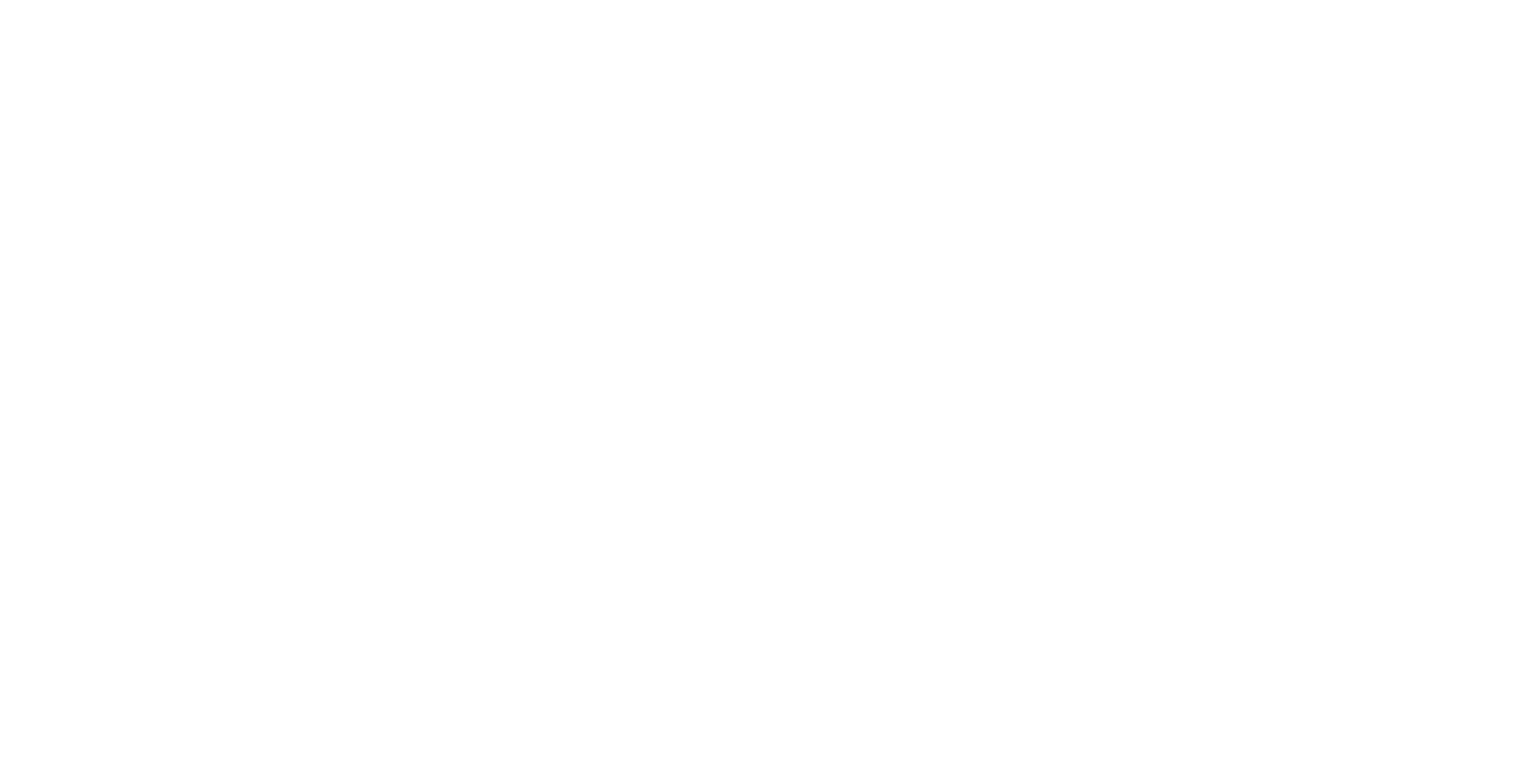 scroll, scrollTop: 0, scrollLeft: 0, axis: both 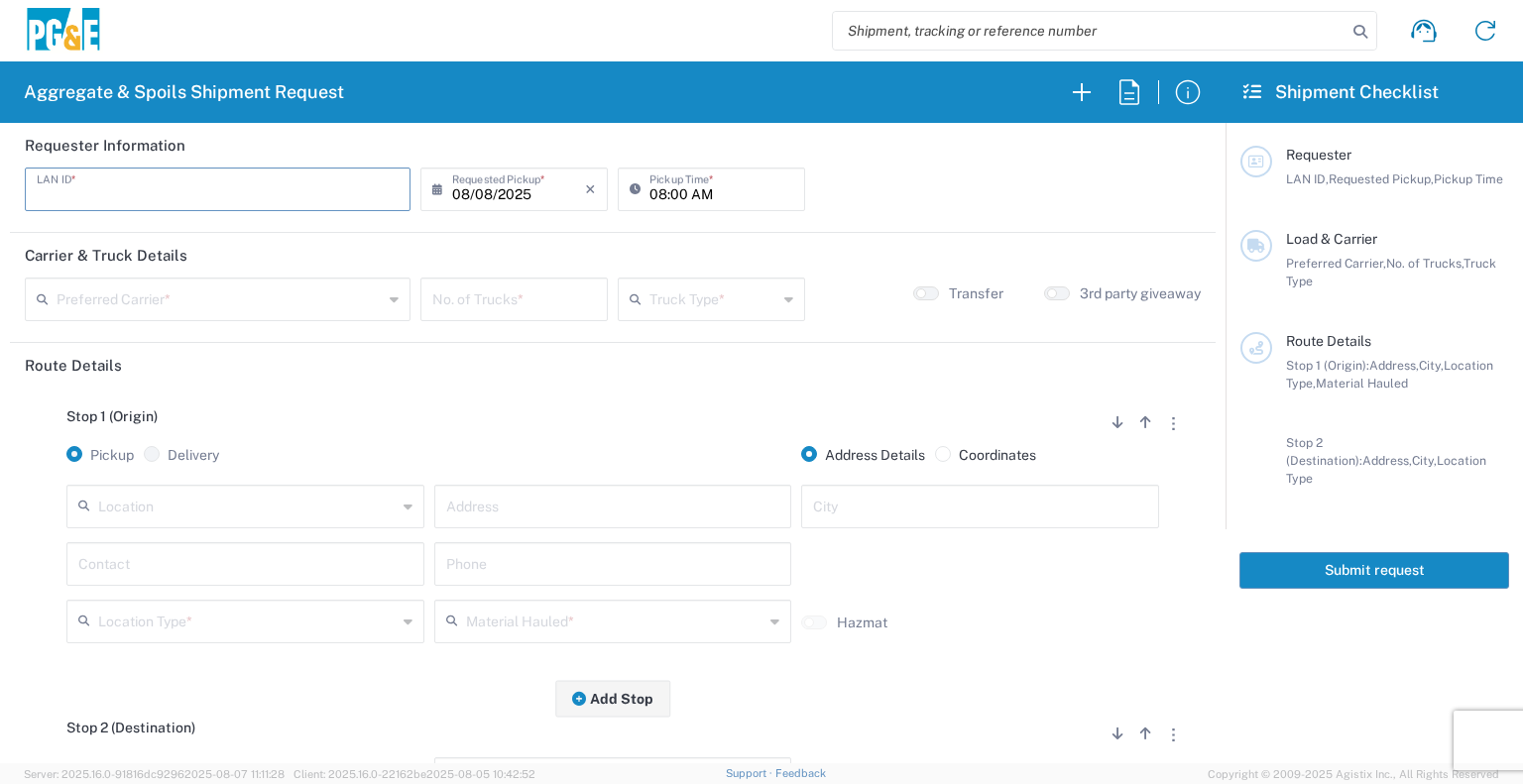 click at bounding box center (217, 187) 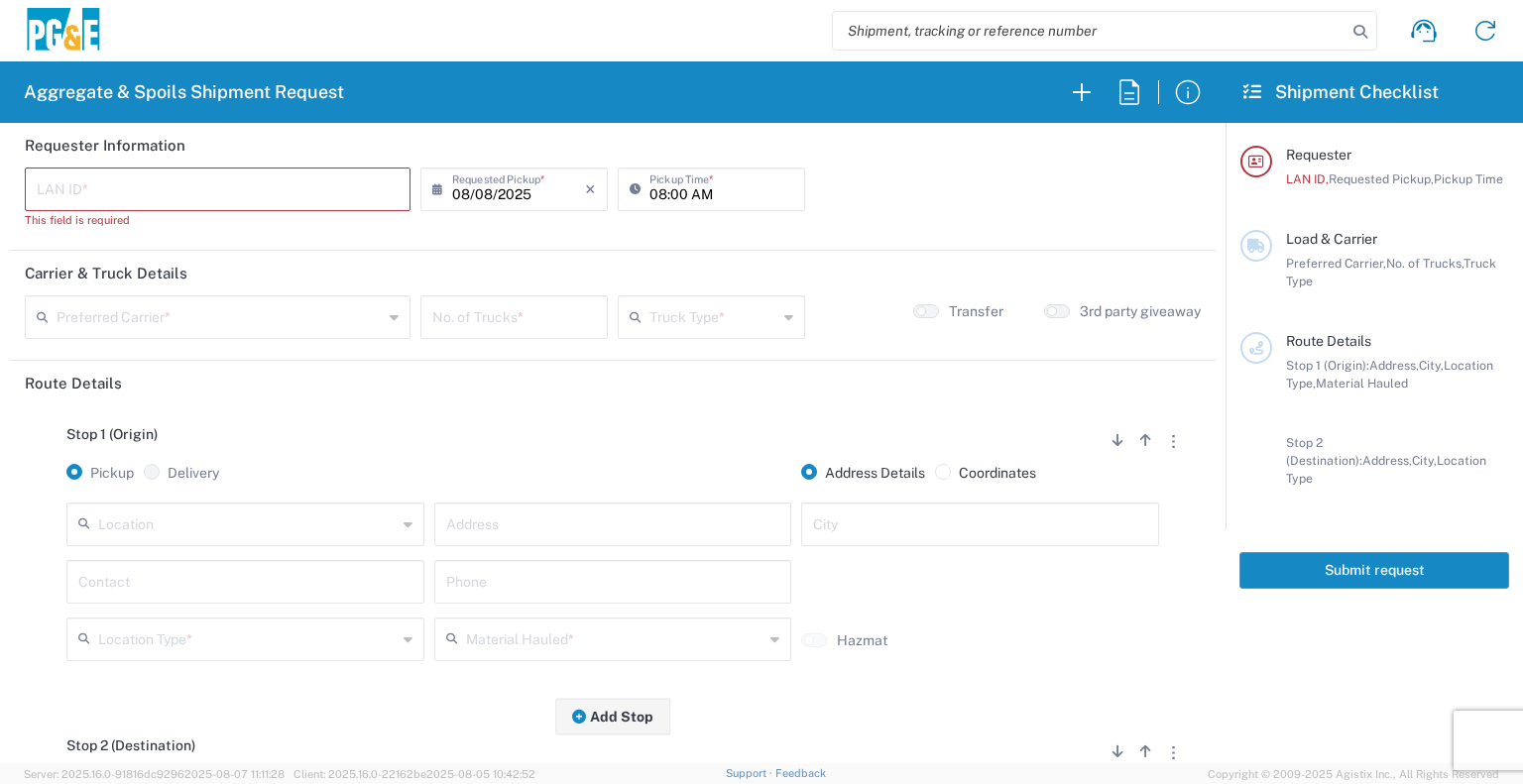 click at bounding box center [217, 187] 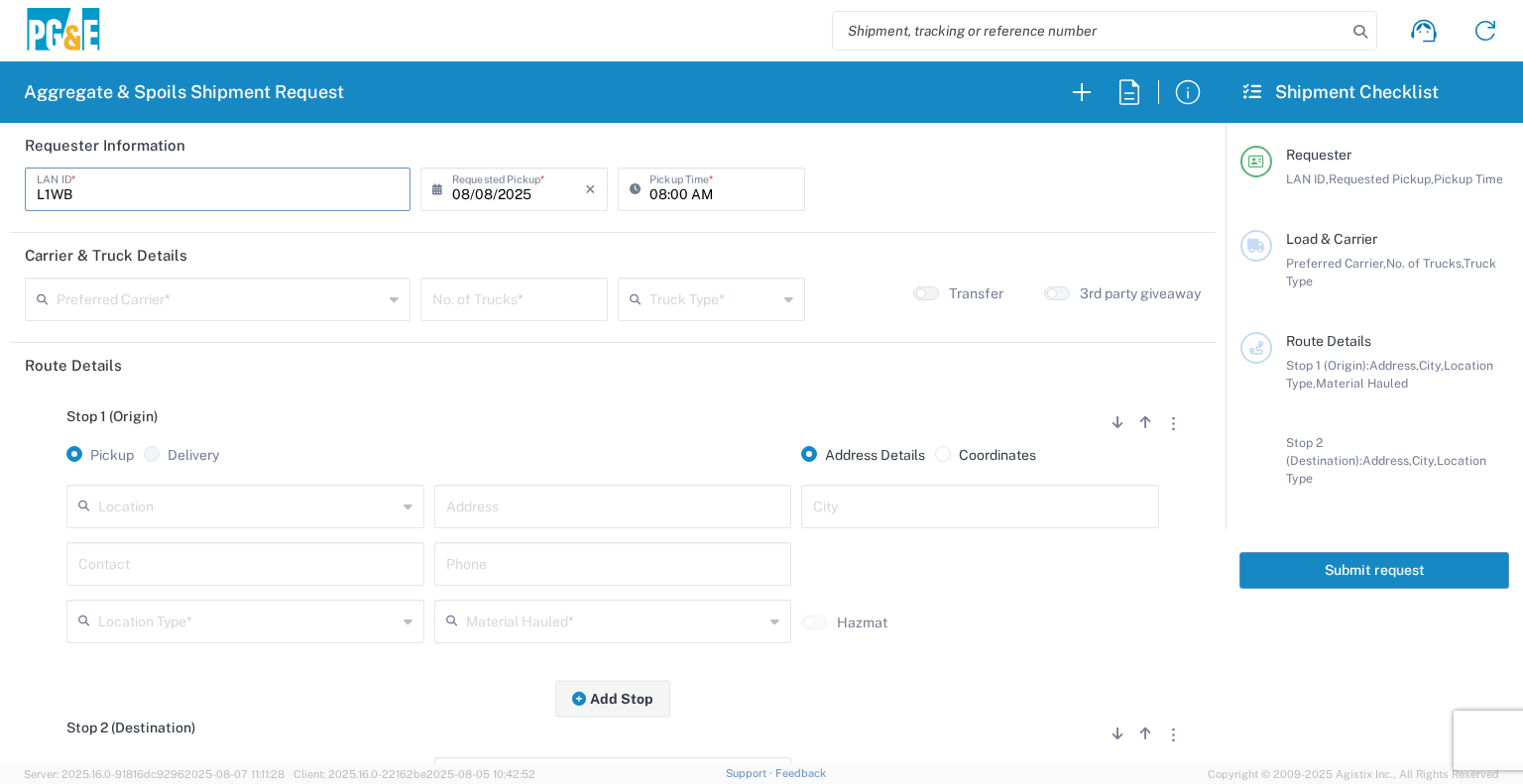 type on "L1WB" 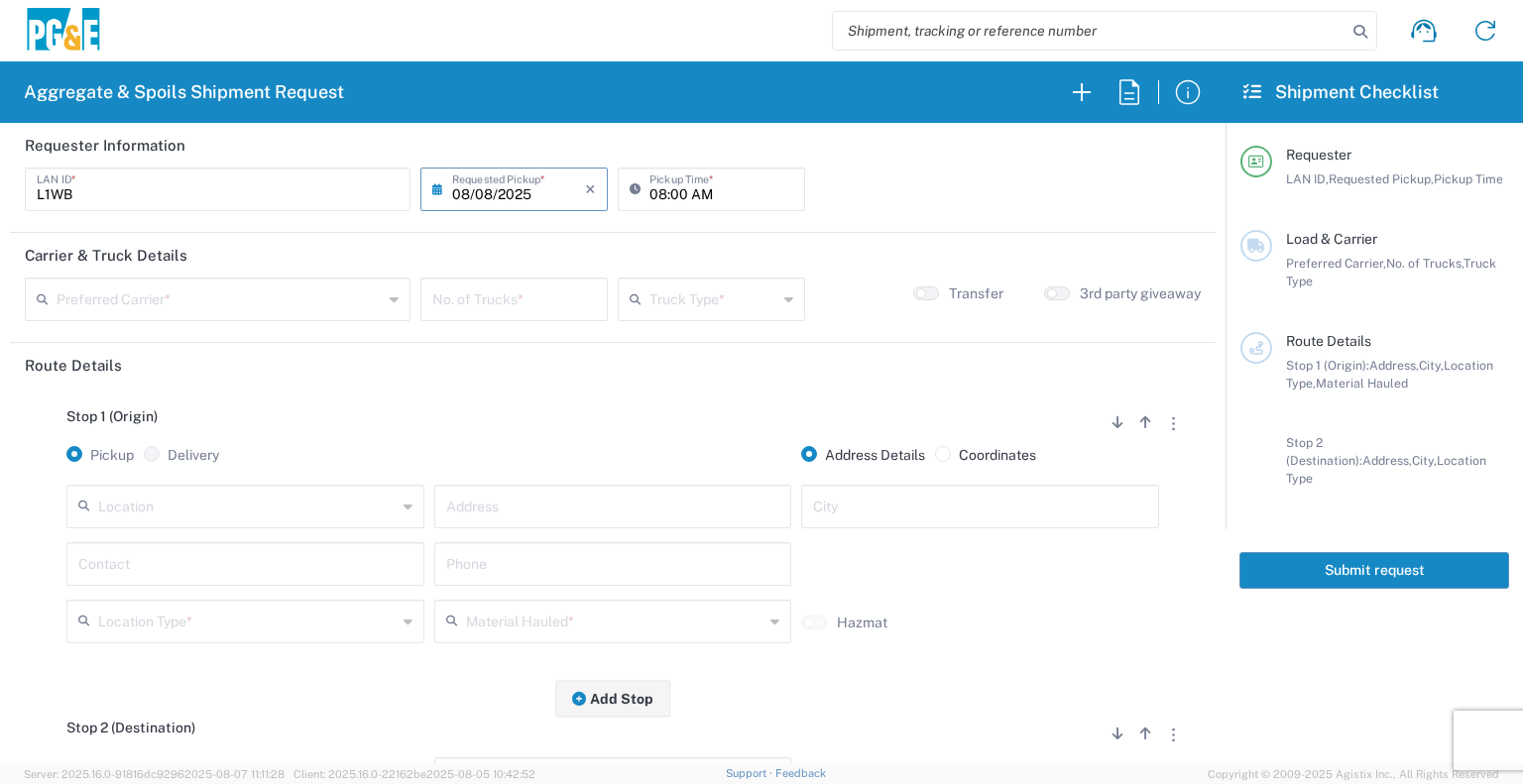 click on "08/08/2025" at bounding box center (519, 187) 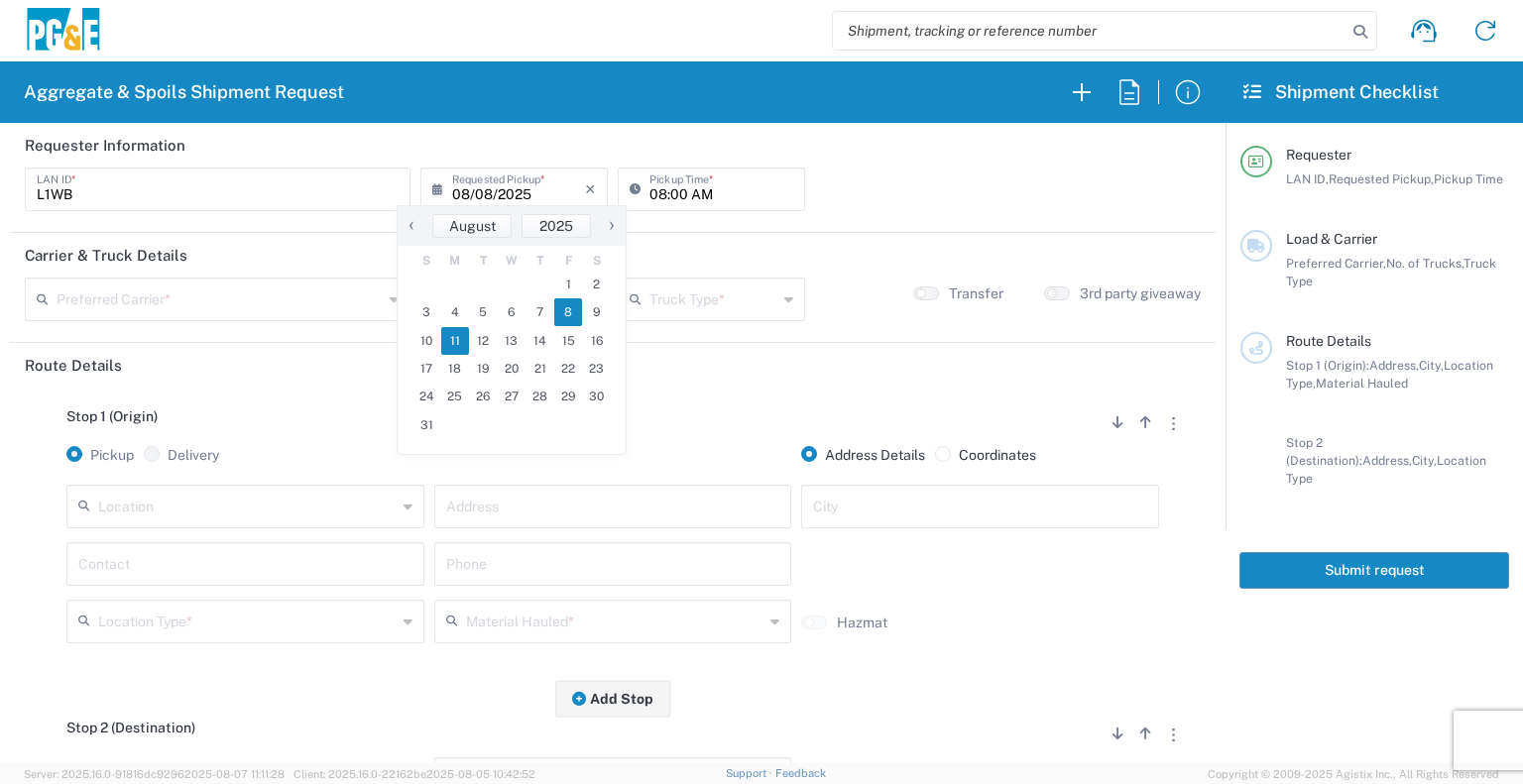 click on "11" 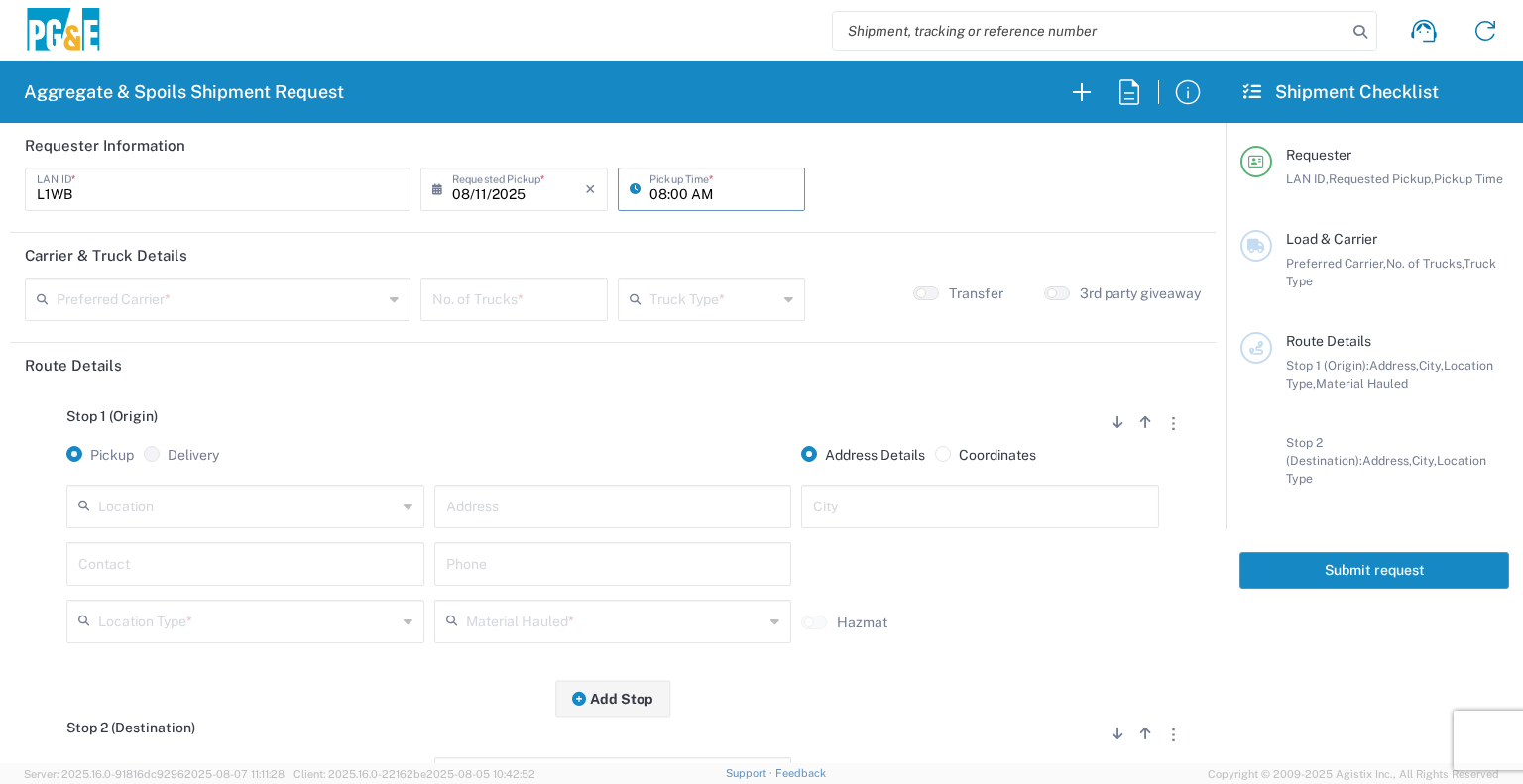 click on "08:00 AM" at bounding box center (721, 187) 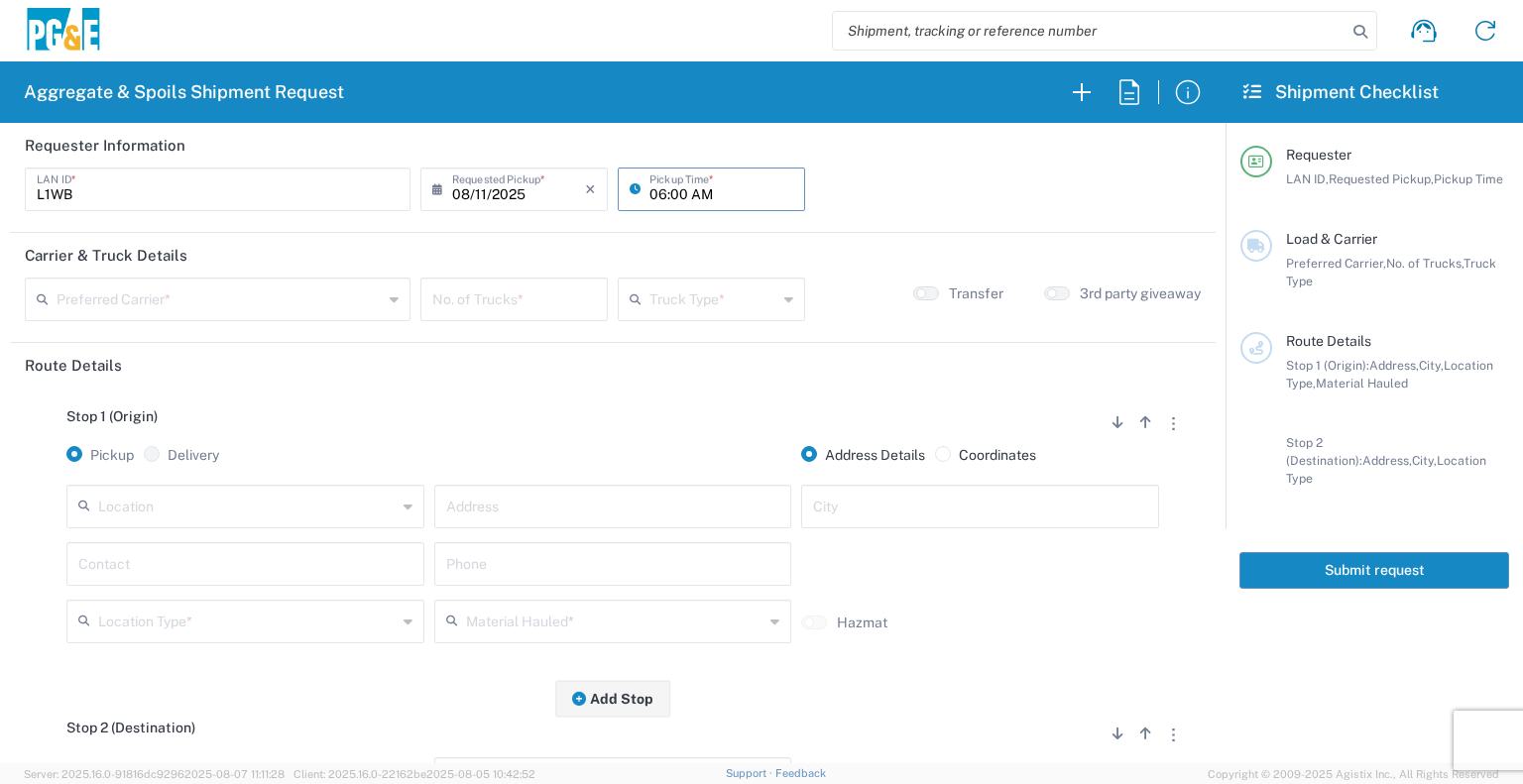 type on "06:00 AM" 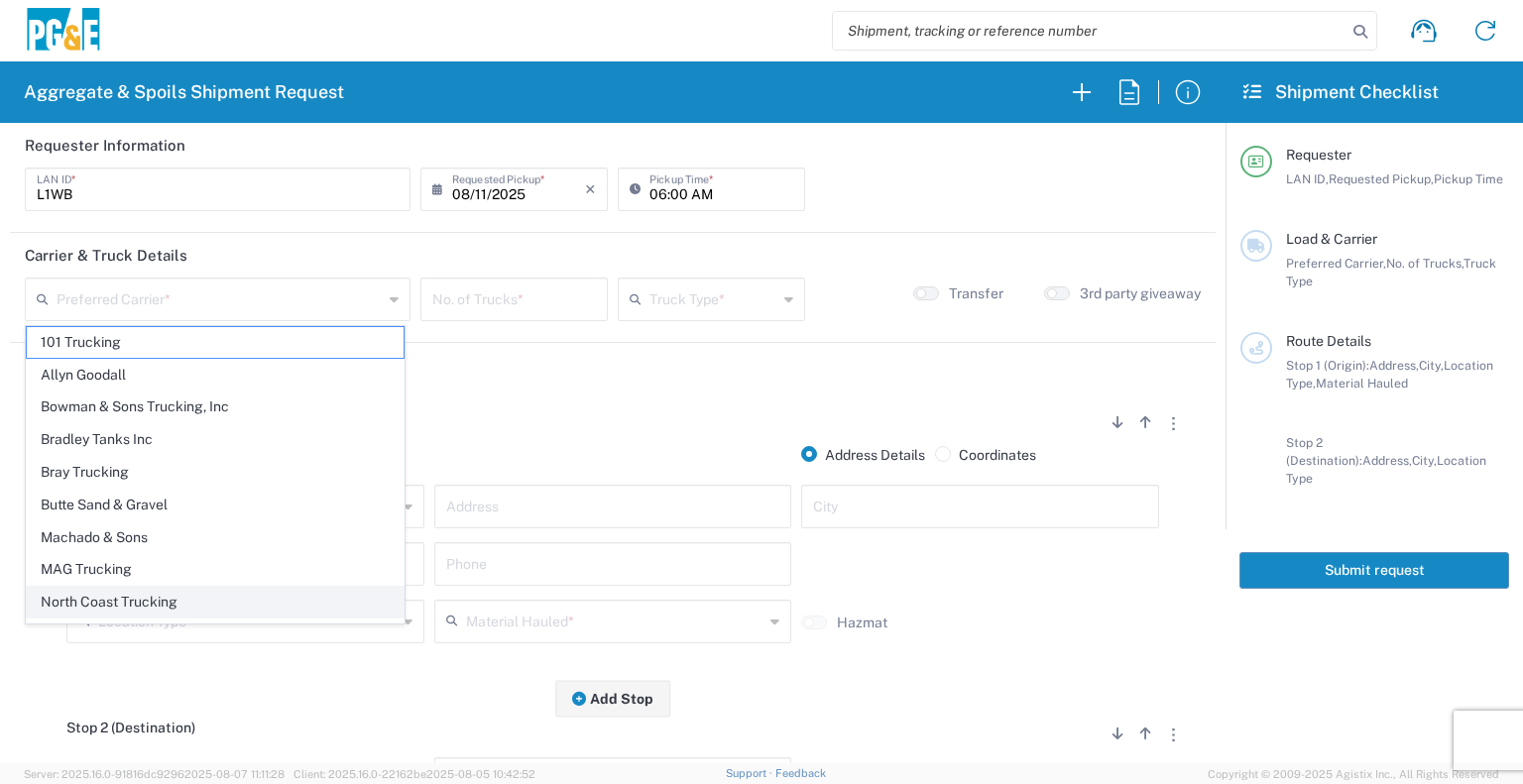 click on "North Coast Trucking" 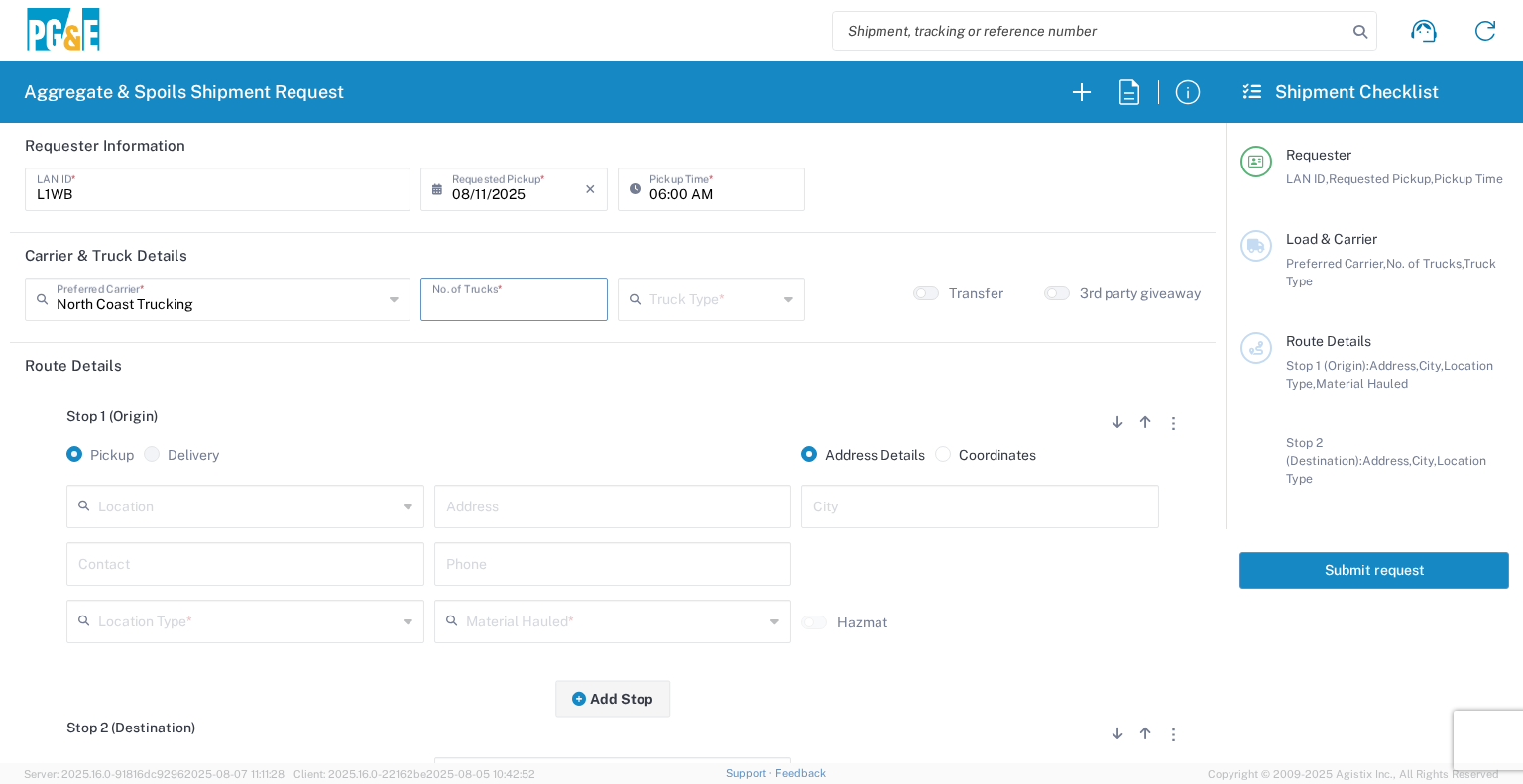 click at bounding box center (514, 297) 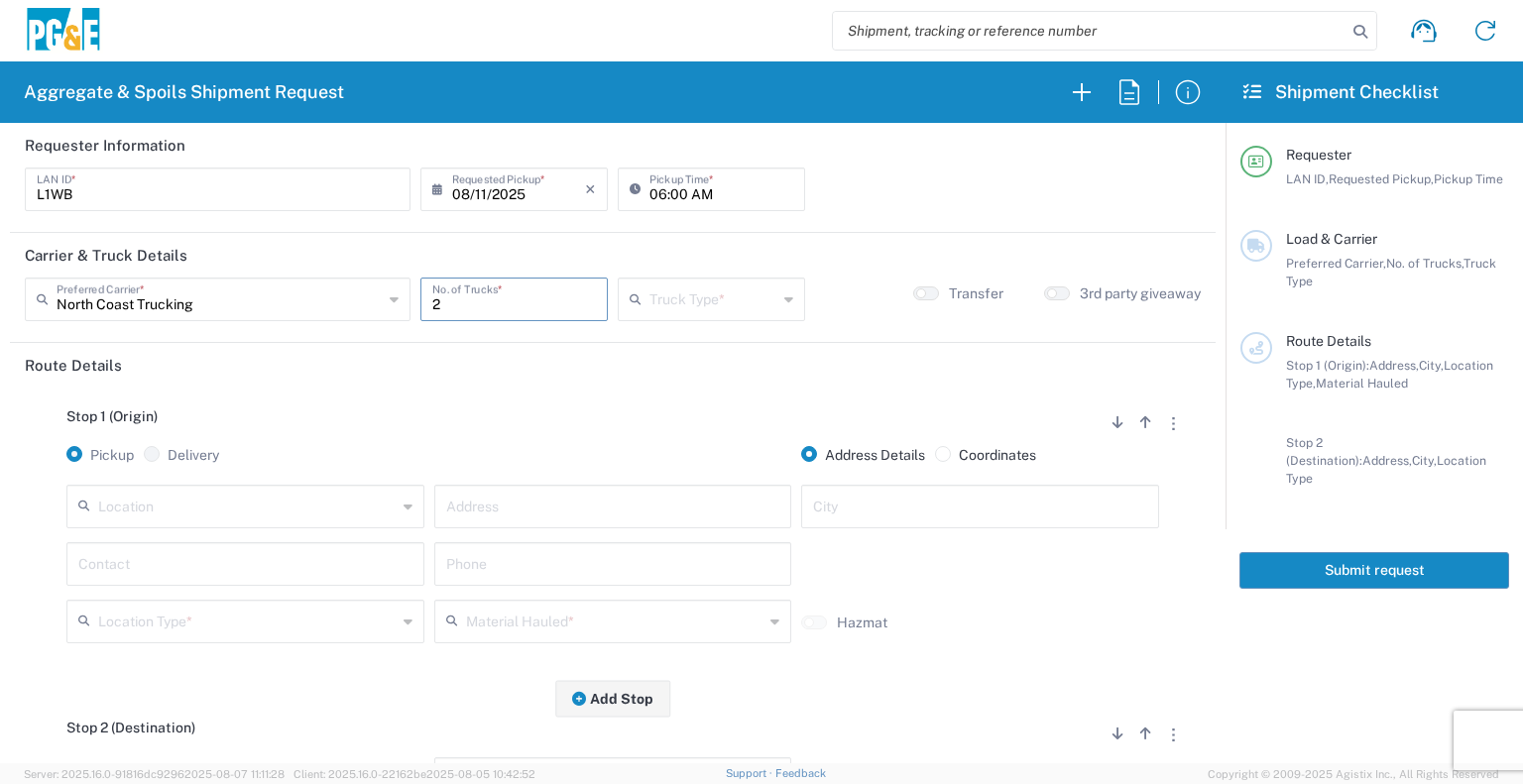 type on "2" 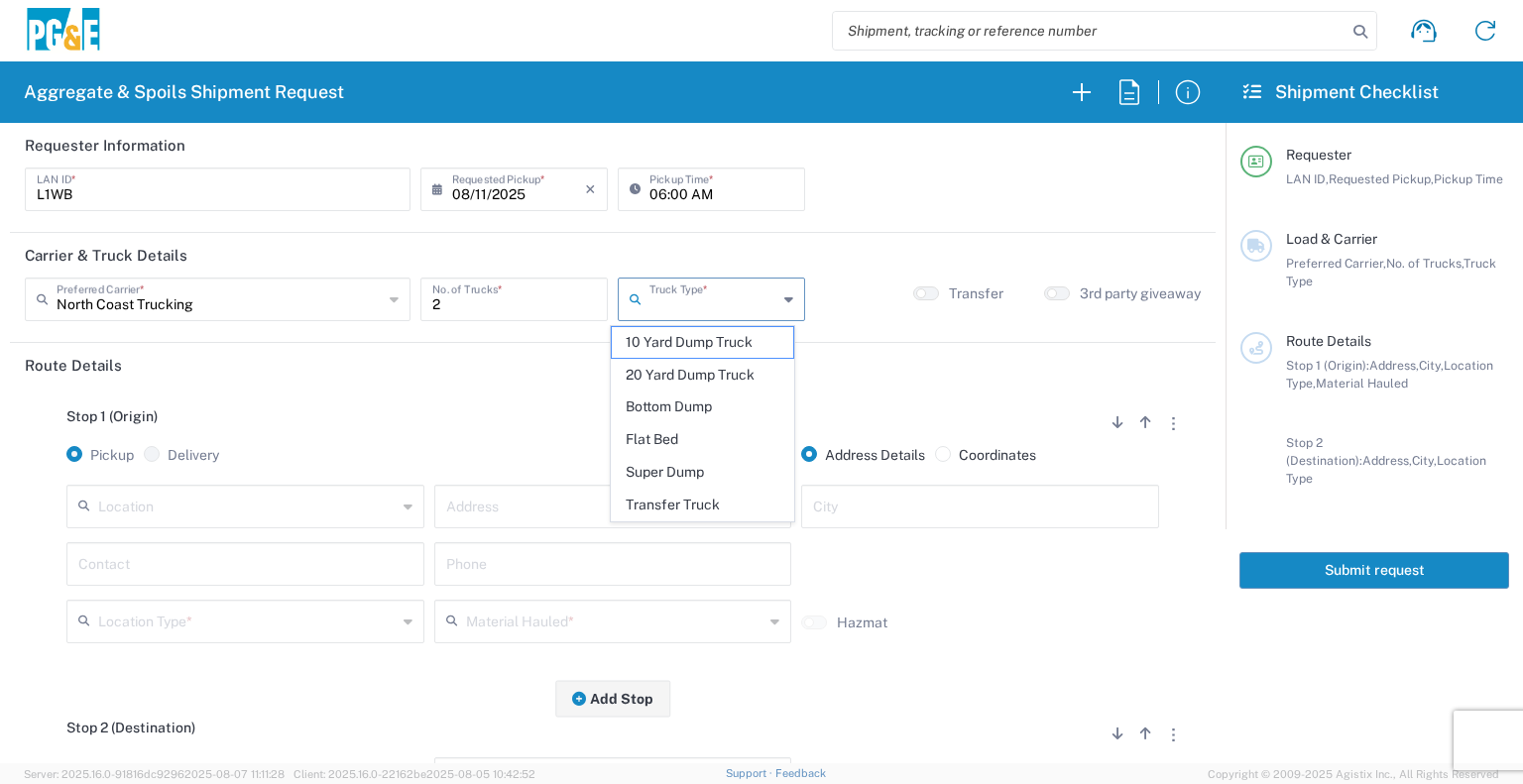 click at bounding box center [713, 297] 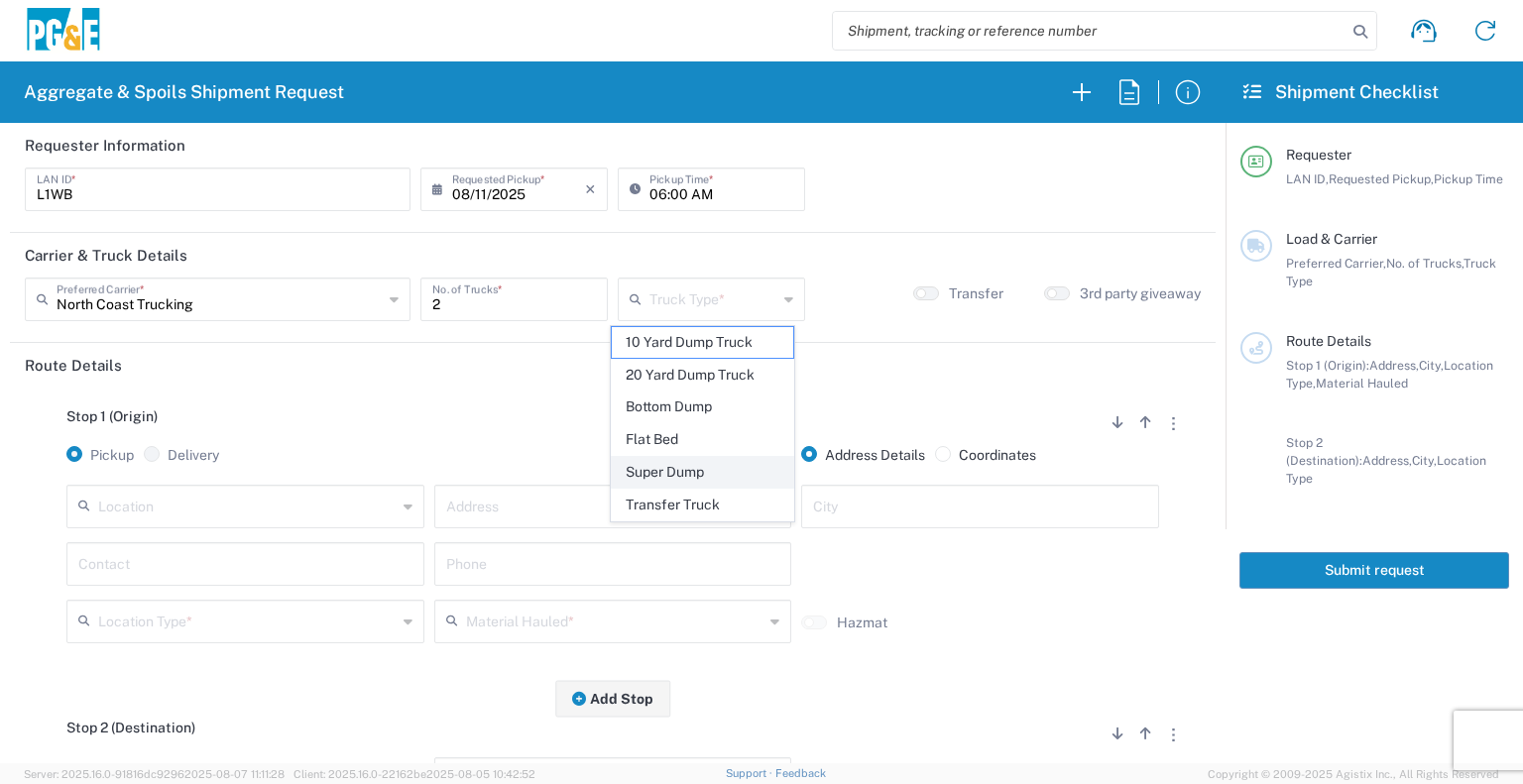 click on "Super Dump" 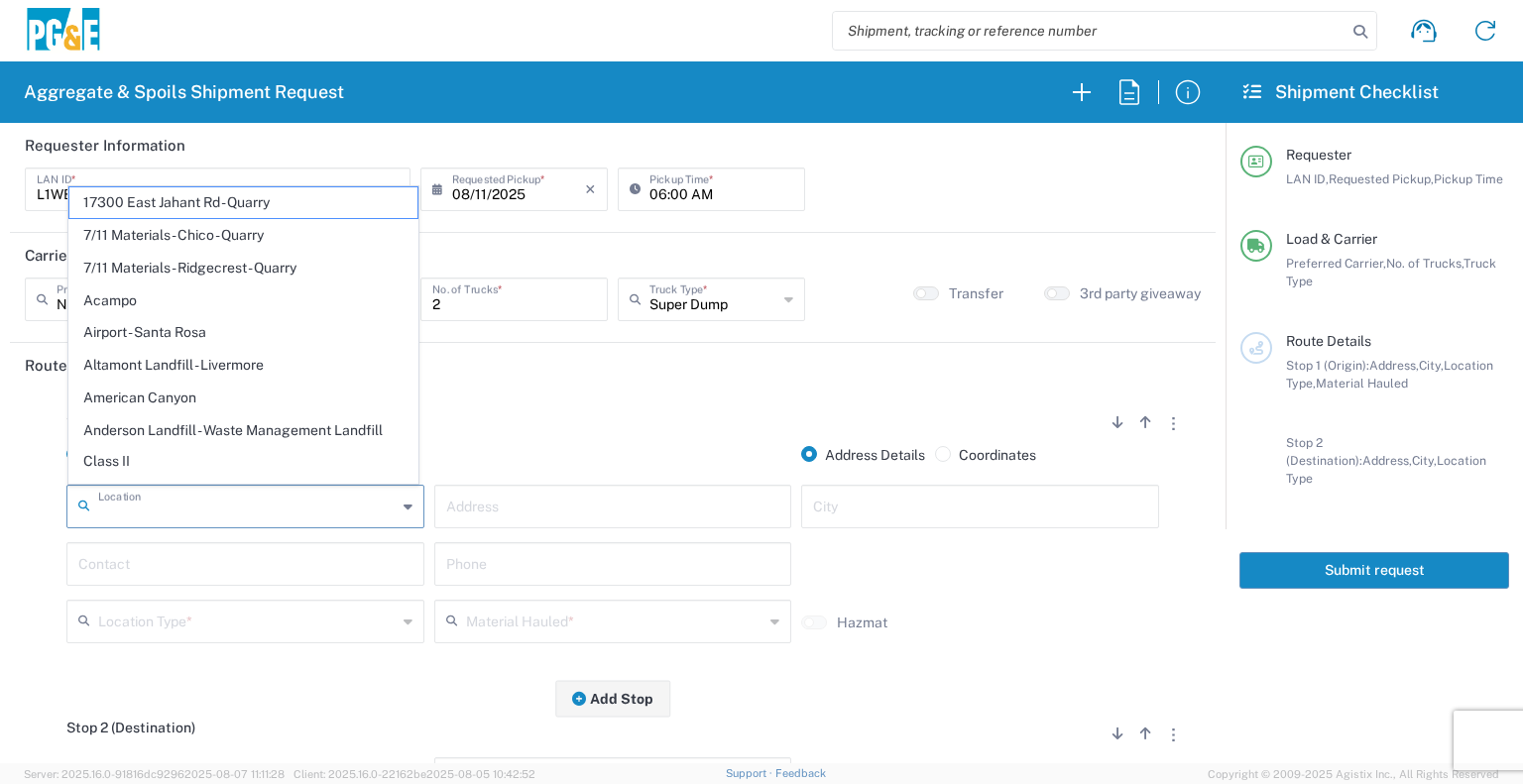 click at bounding box center (247, 504) 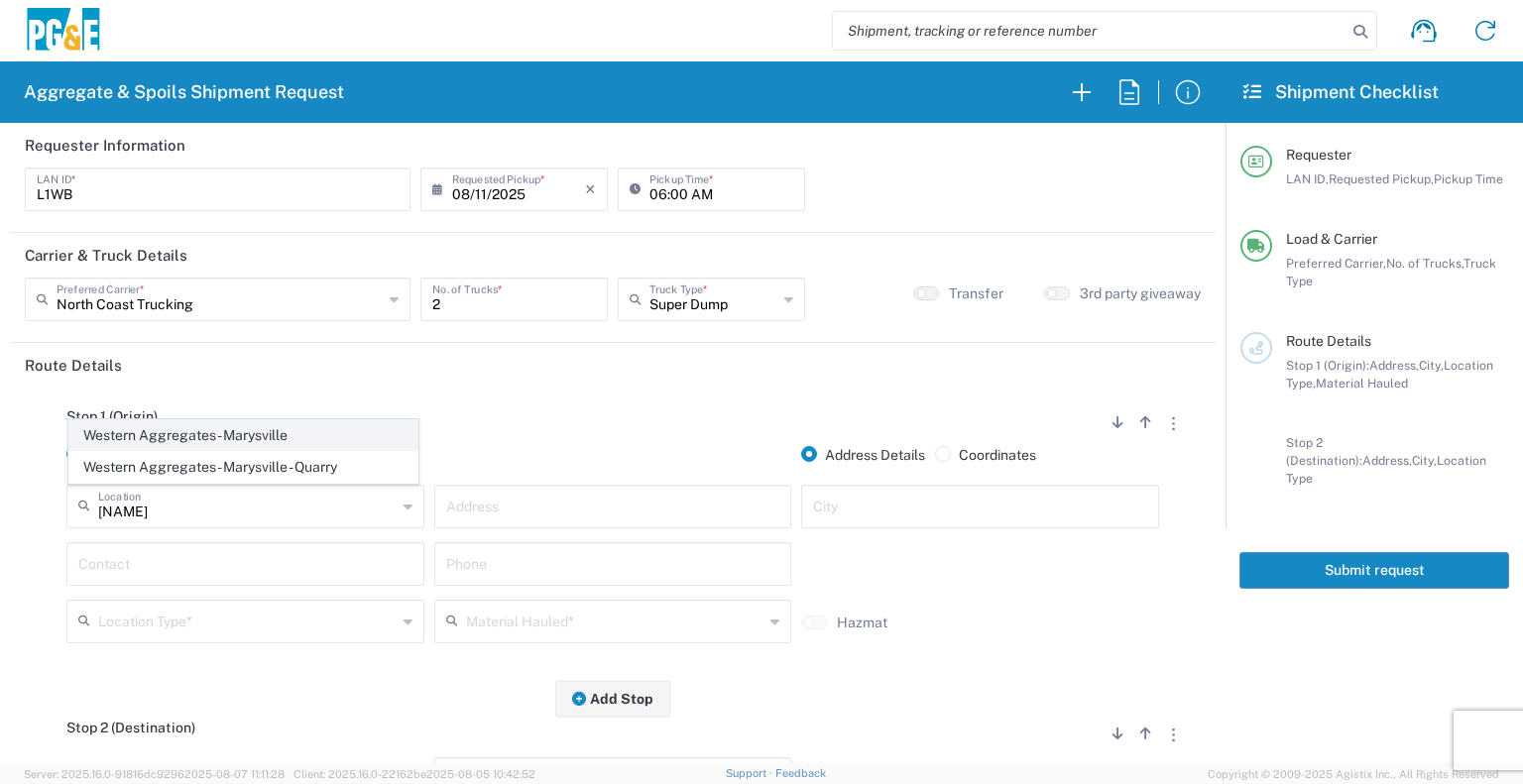 click on "Western Aggregates - Marysville" 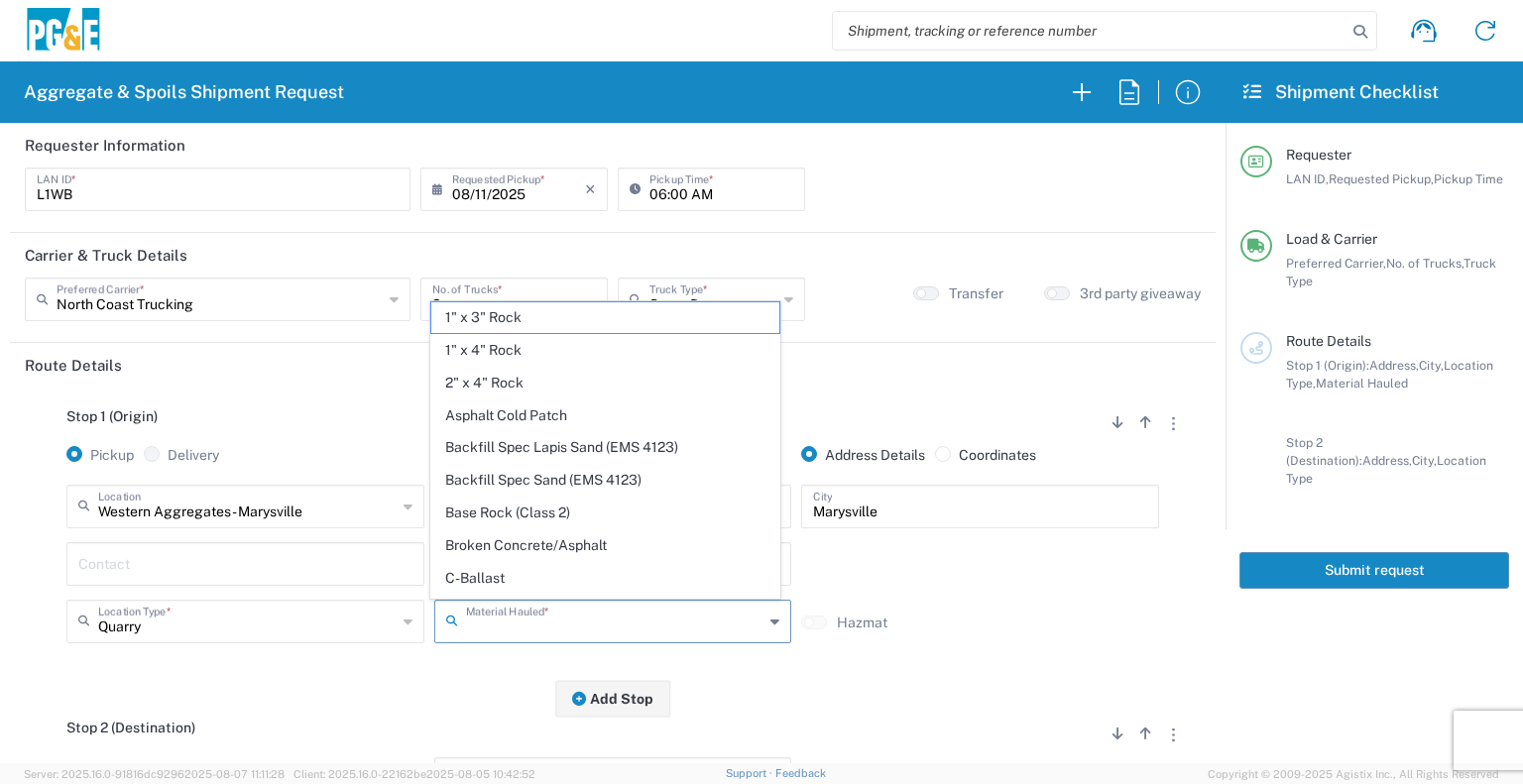 click at bounding box center [615, 619] 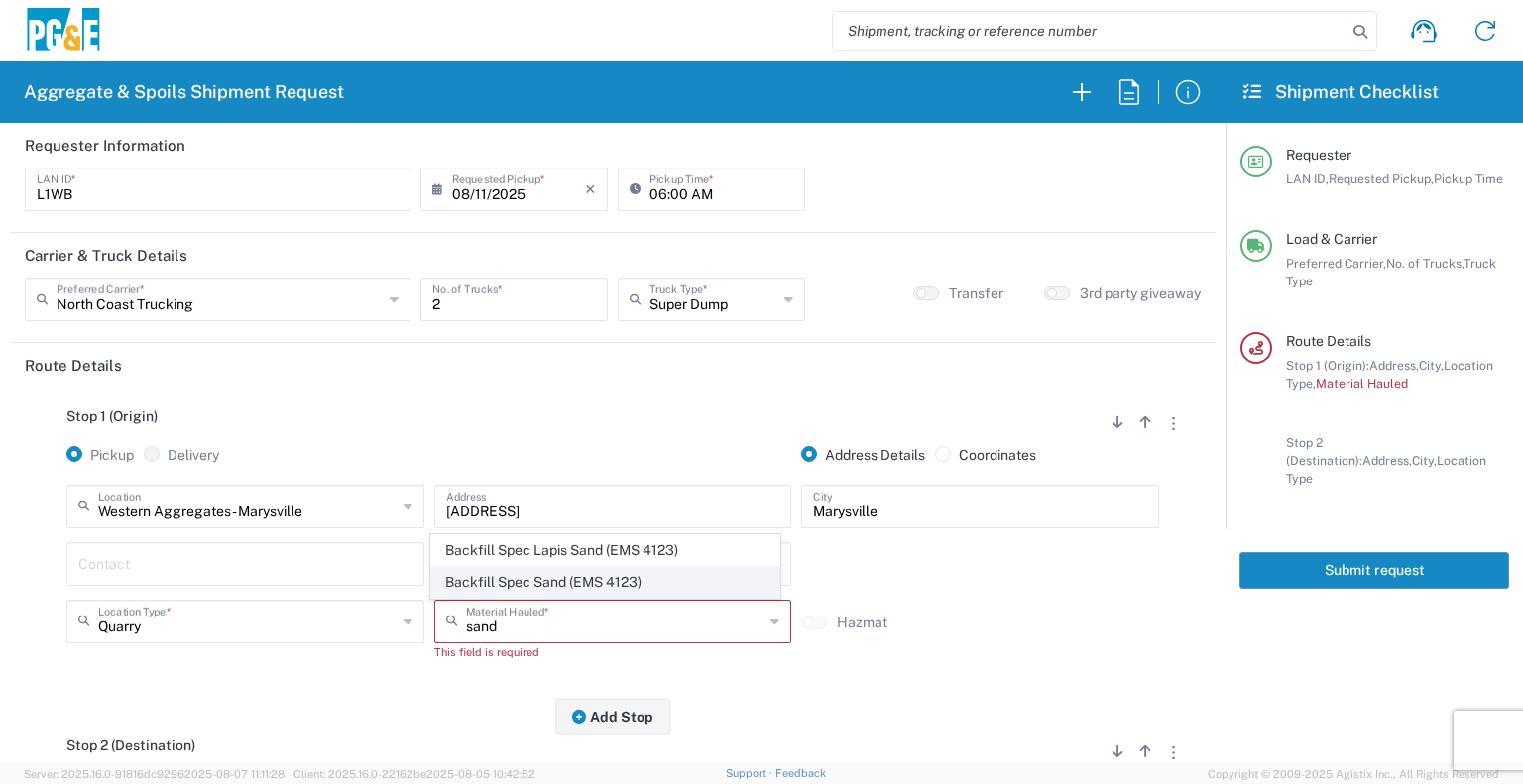 click on "Backfill Spec Sand (EMS 4123)" 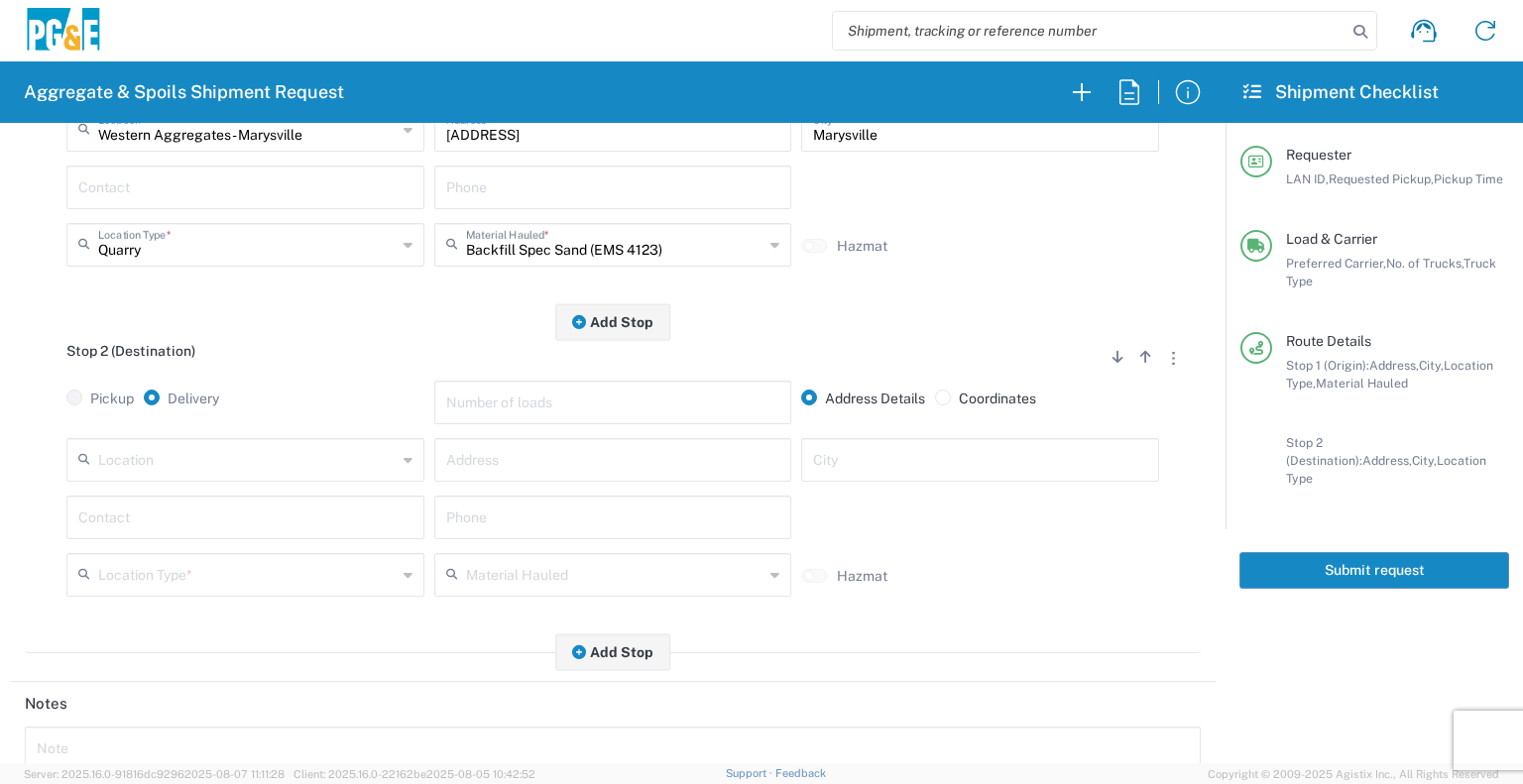 scroll, scrollTop: 408, scrollLeft: 0, axis: vertical 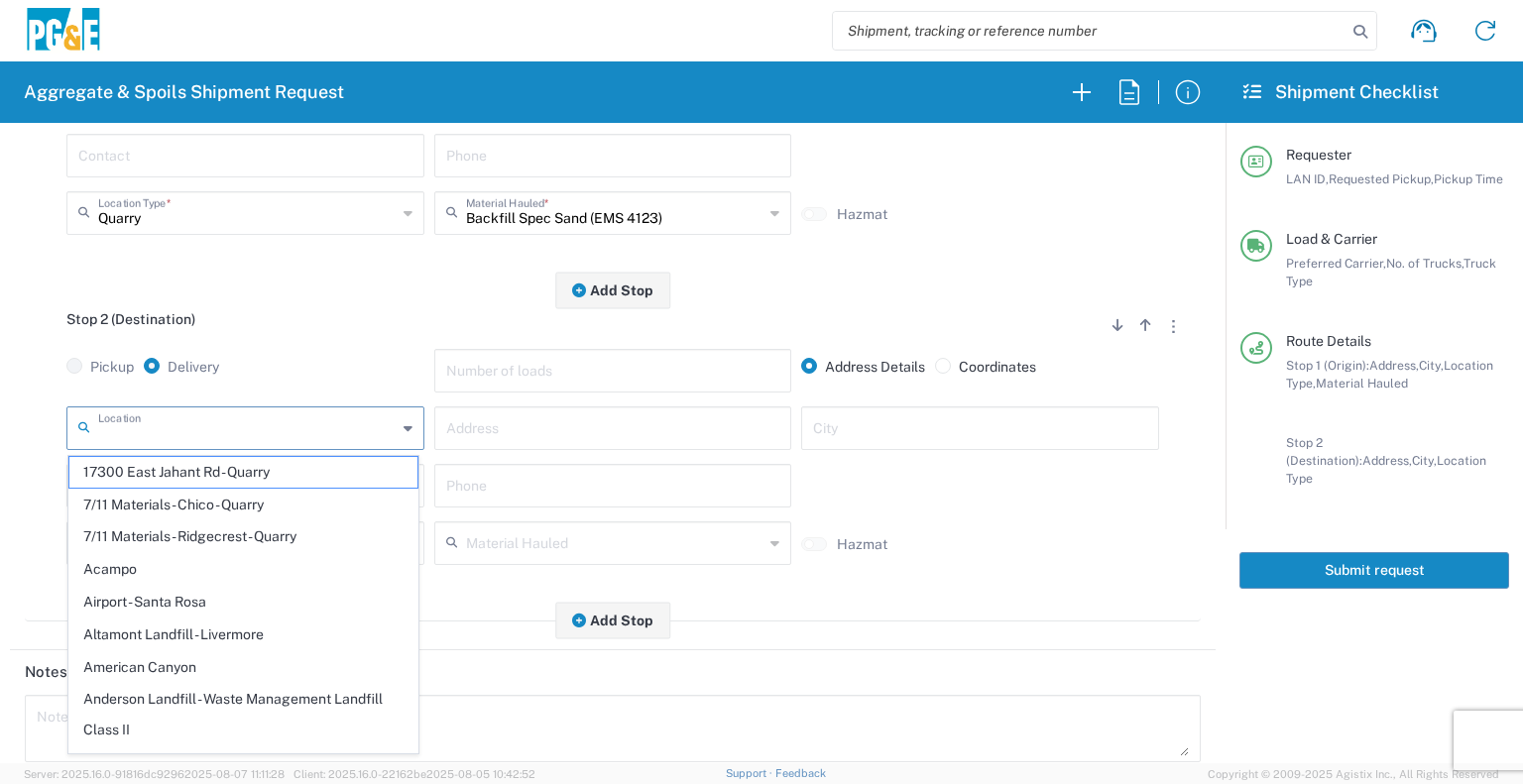 click at bounding box center [247, 426] 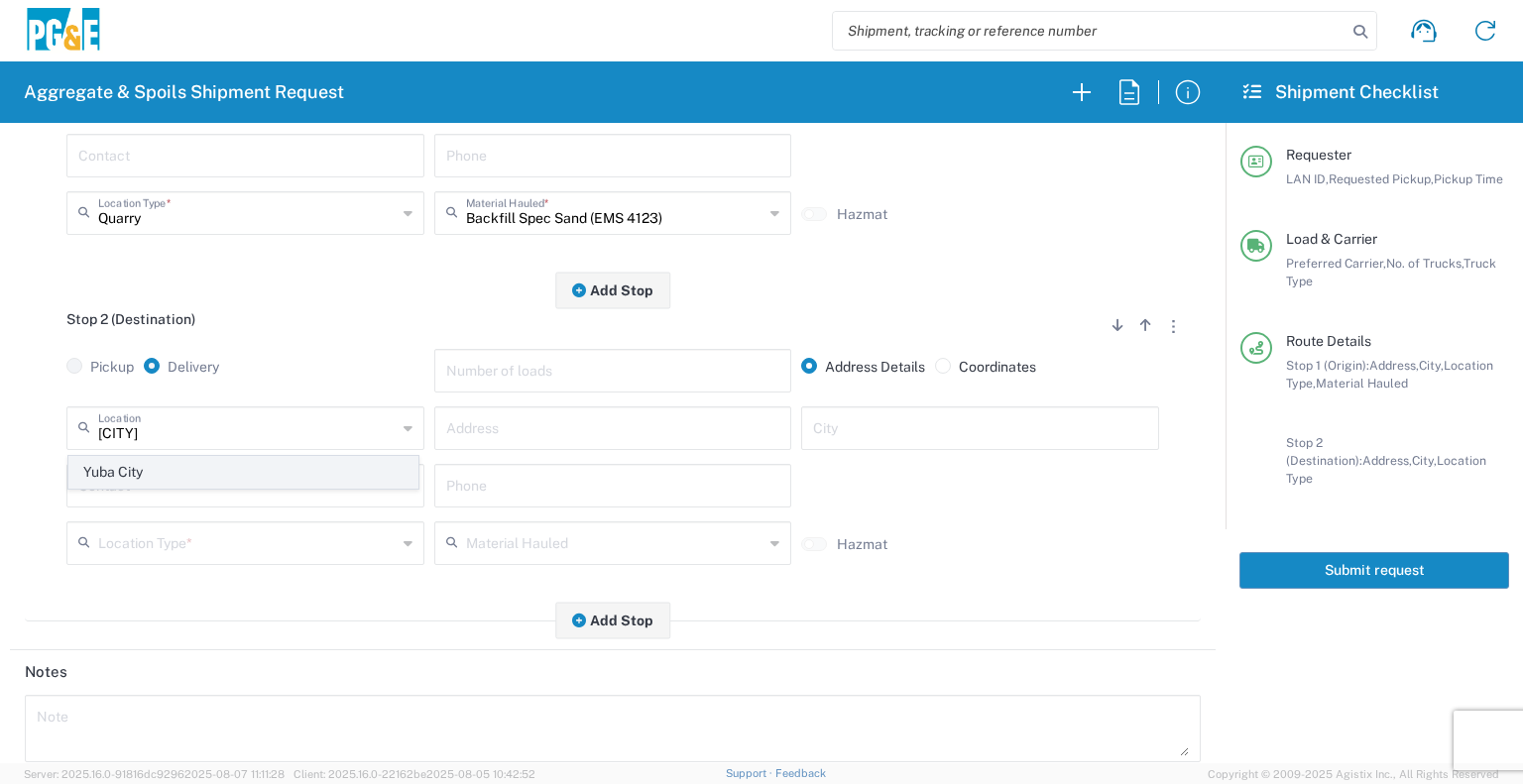 click on "Yuba City" 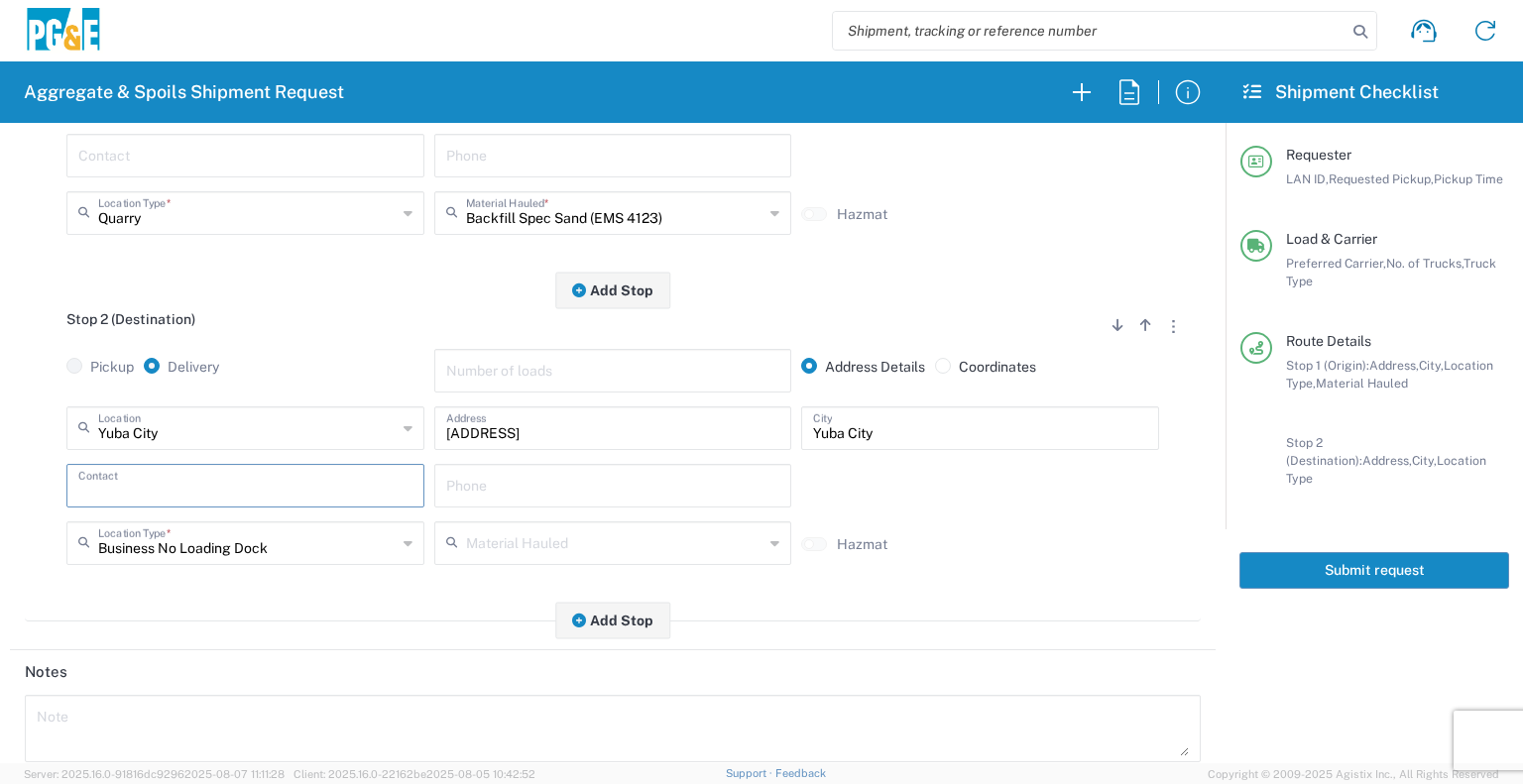 click at bounding box center (245, 484) 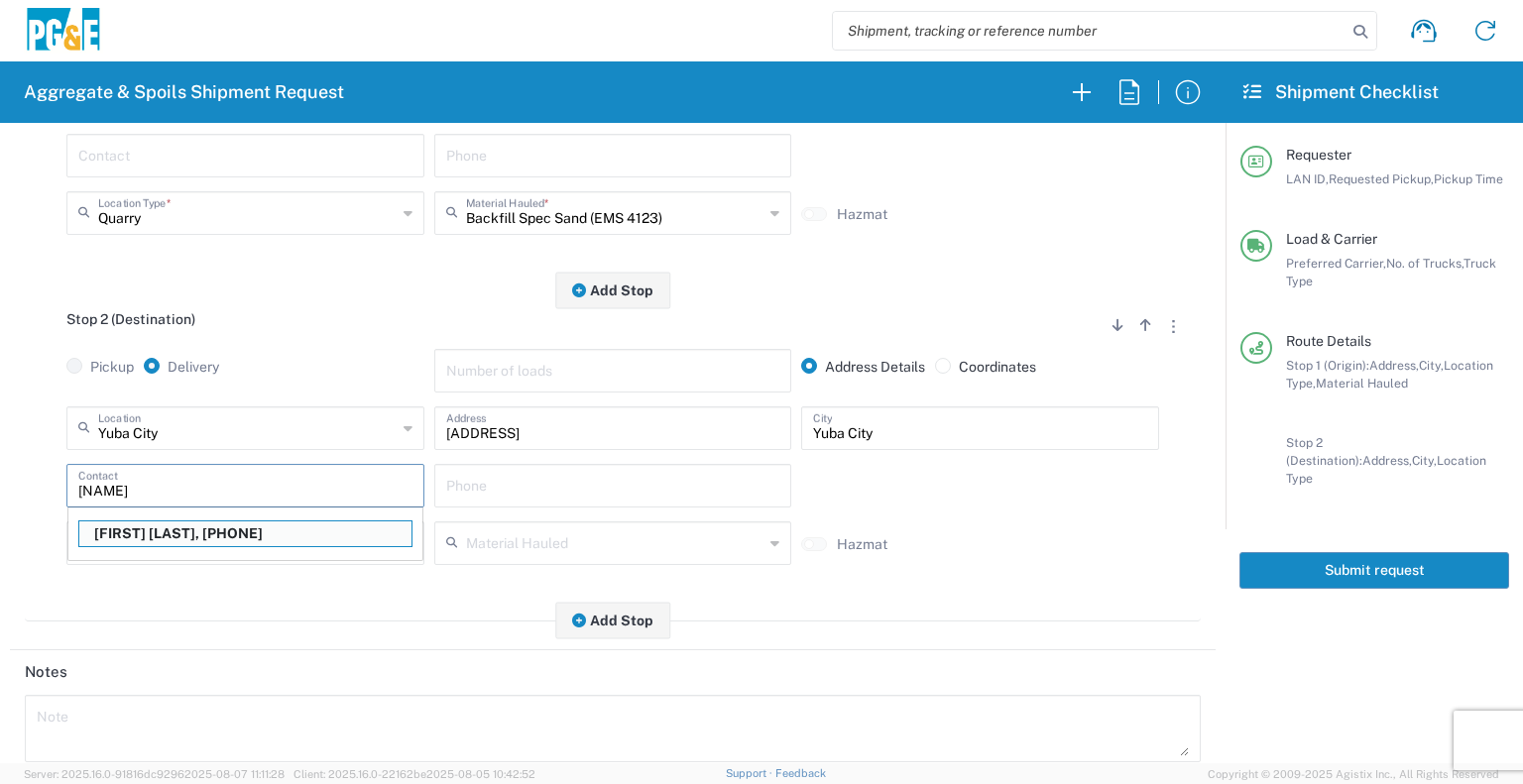 type on "[FIRST] [LAST]" 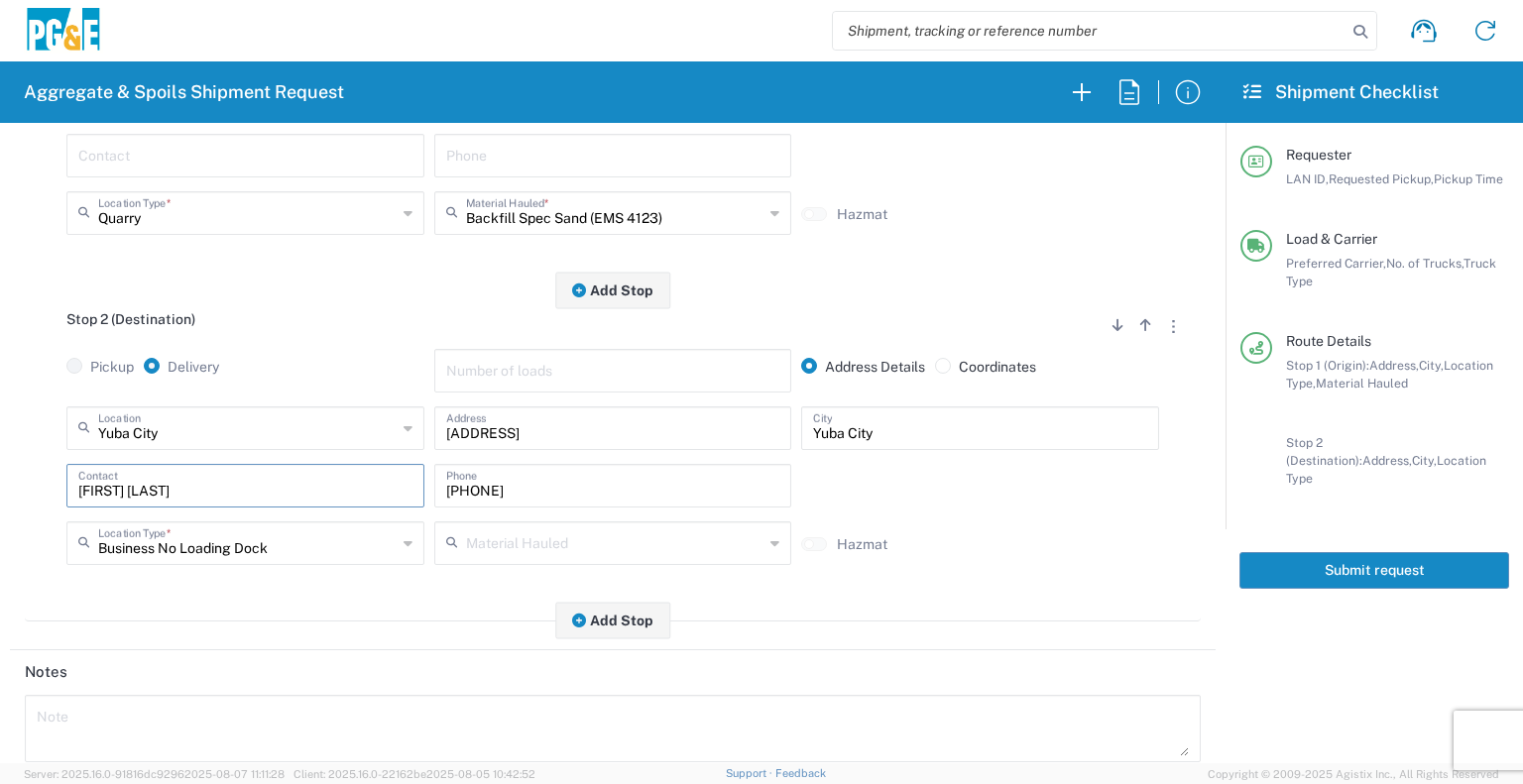 scroll, scrollTop: 728, scrollLeft: 0, axis: vertical 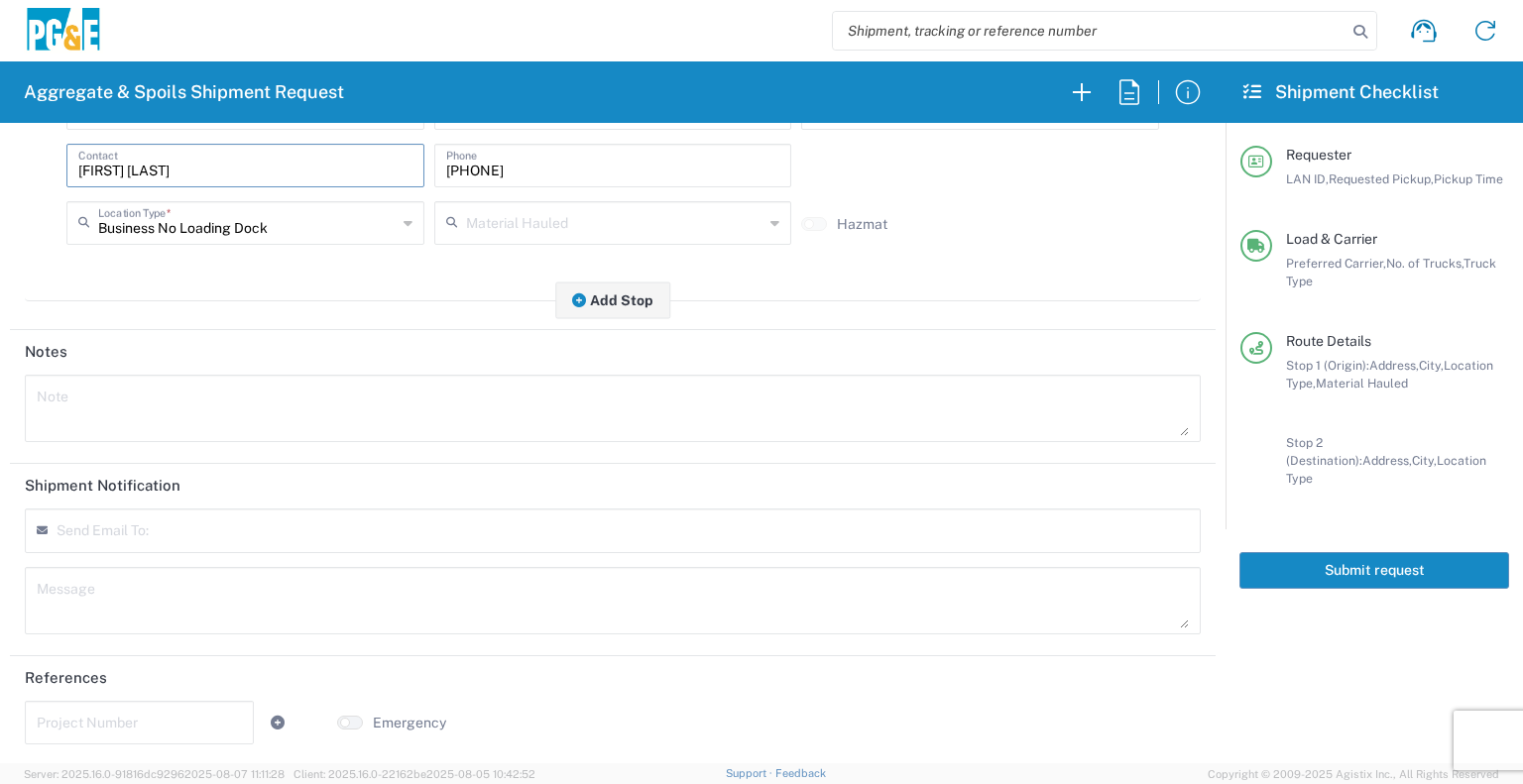 type on "[FIRST] [LAST]" 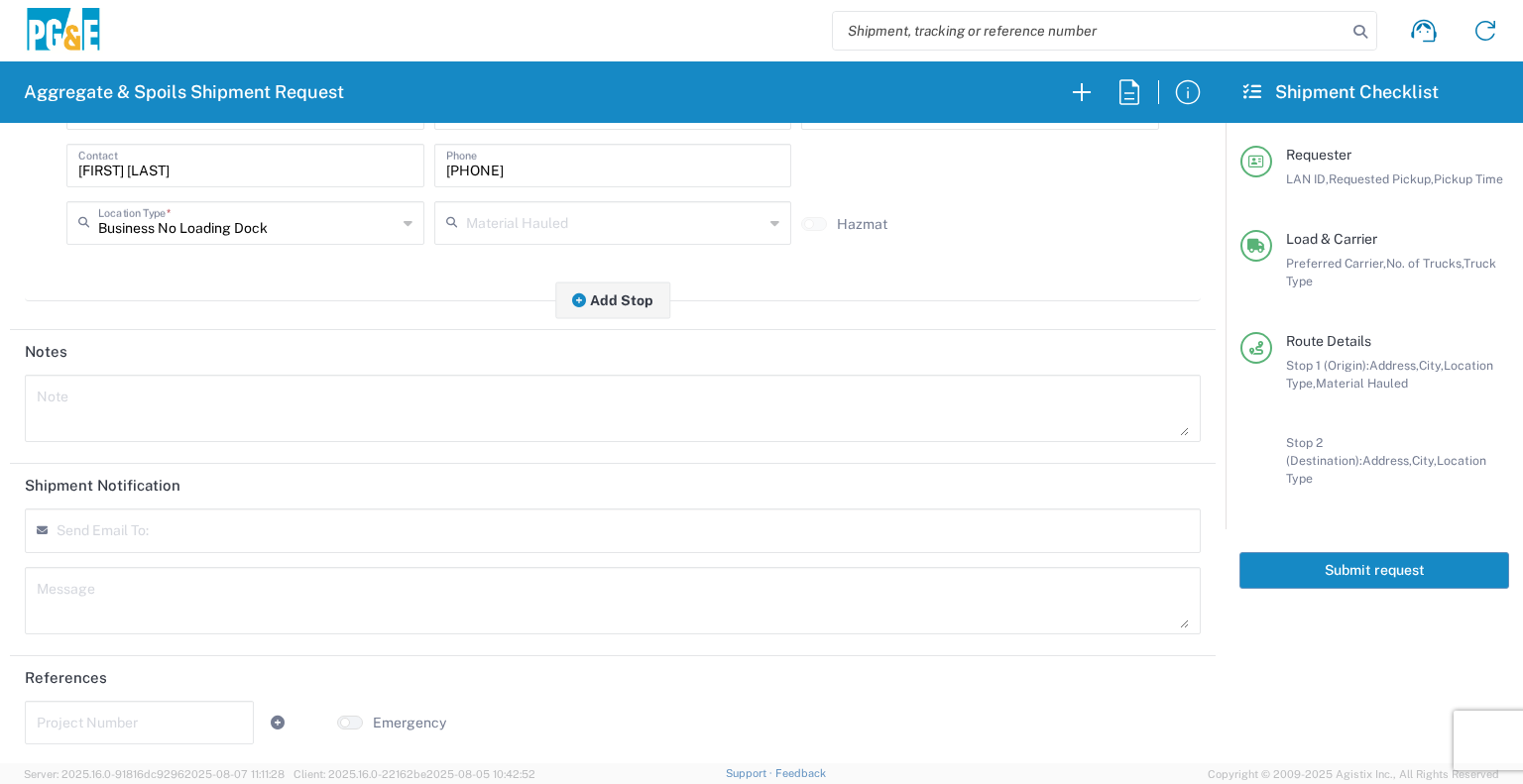 click at bounding box center (153, 538) 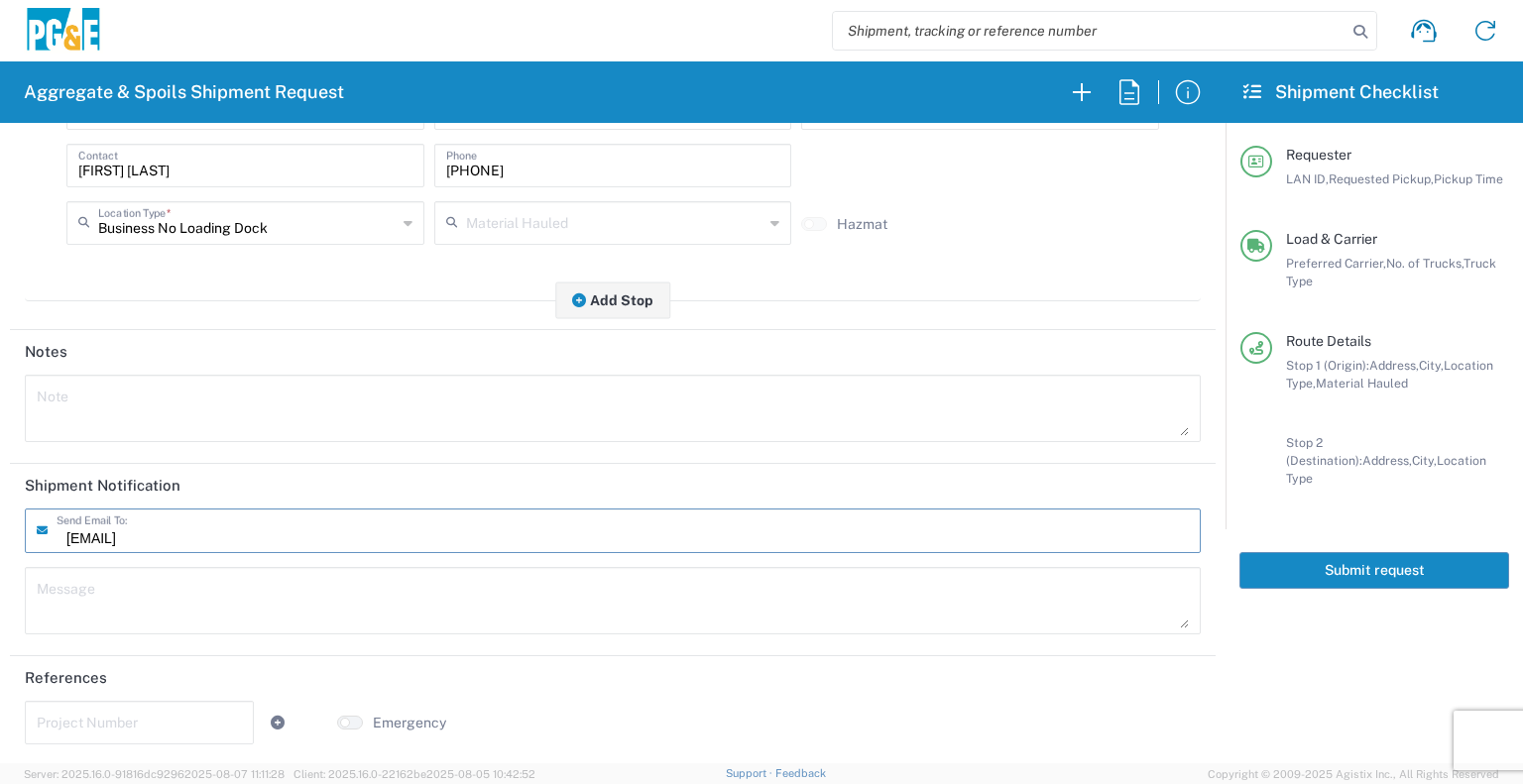 type on "[EMAIL]" 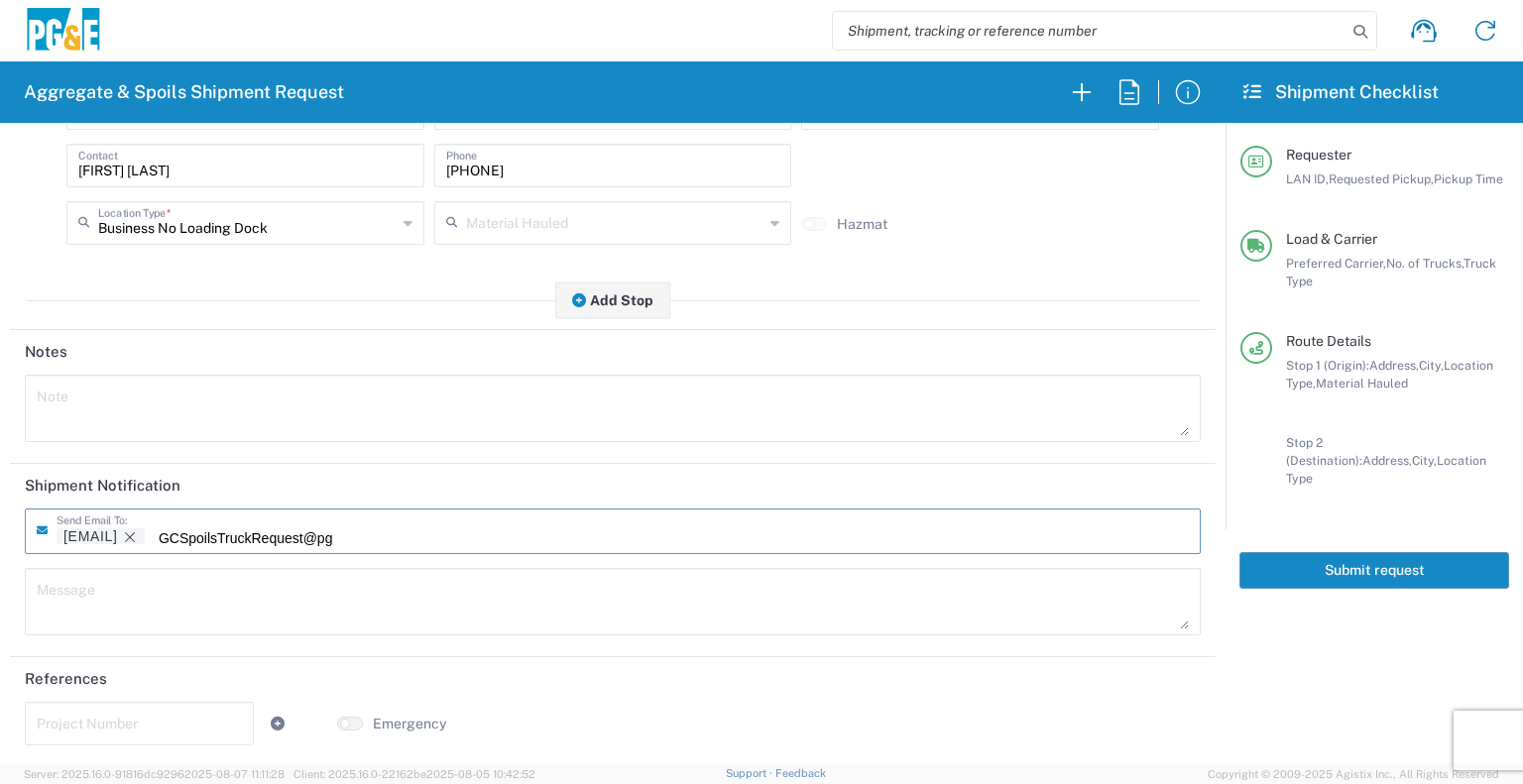scroll, scrollTop: 0, scrollLeft: 0, axis: both 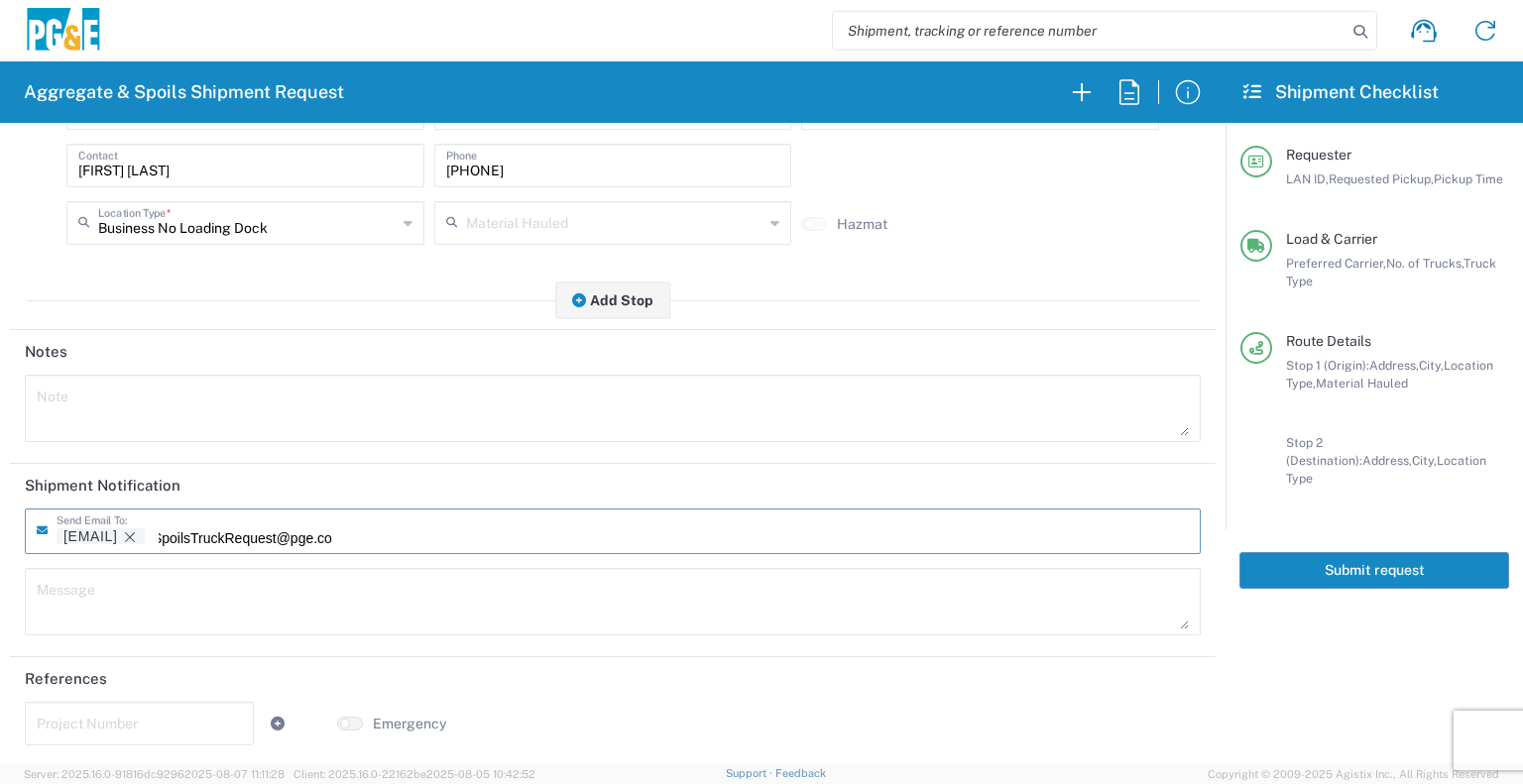type on "[EMAIL]" 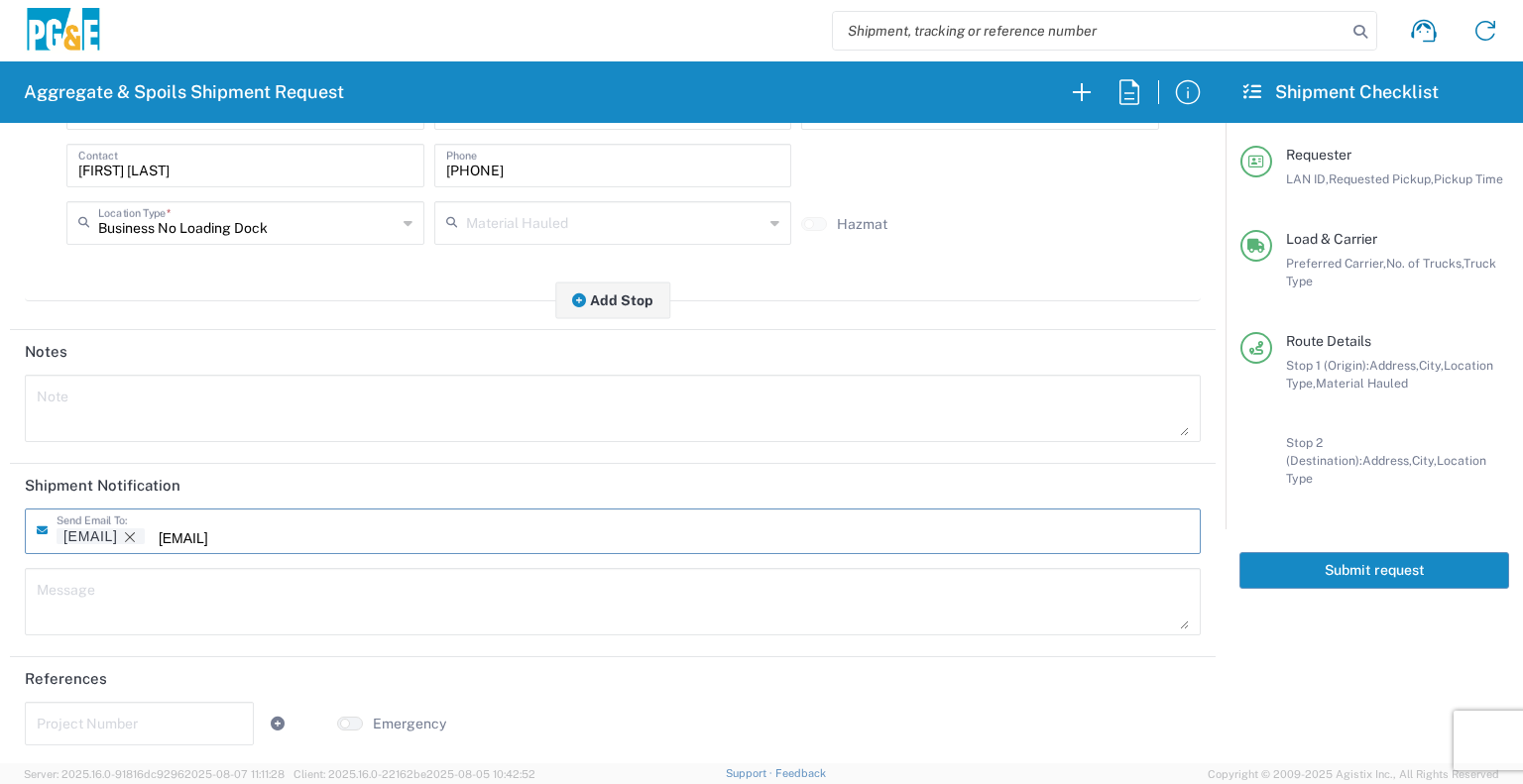 scroll, scrollTop: 0, scrollLeft: 39, axis: horizontal 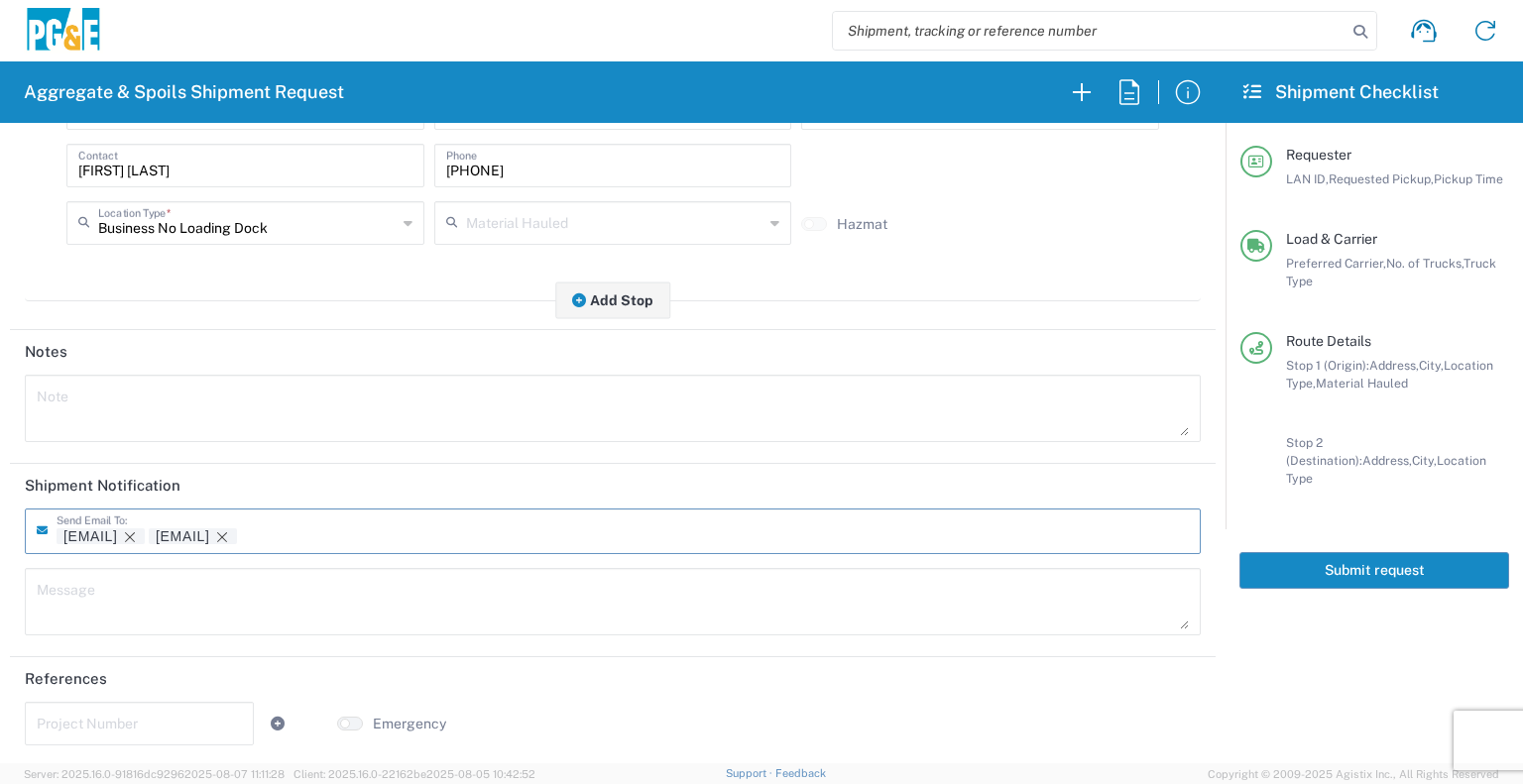 click on "Submit request" 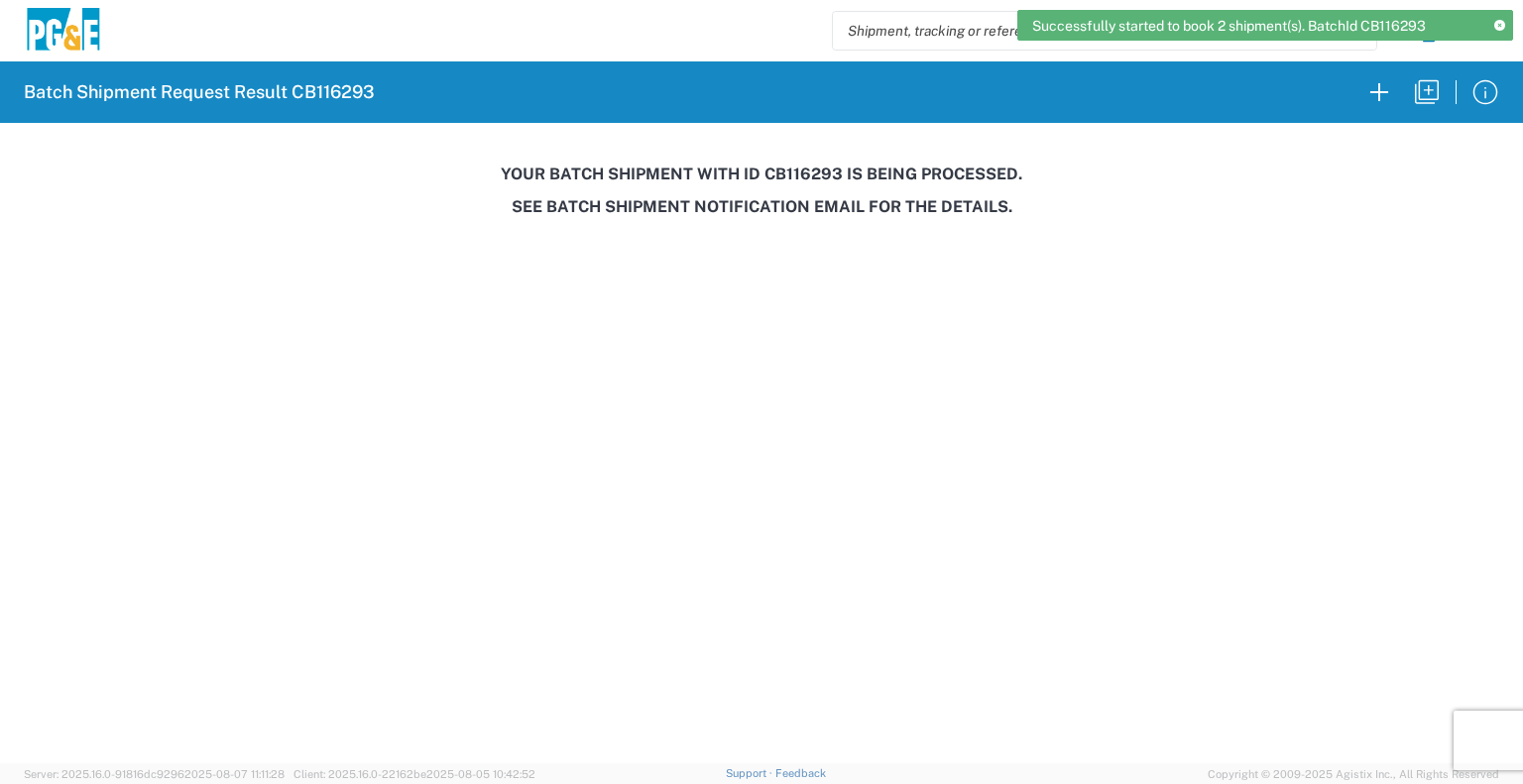 click on "Your batch shipment with id CB116293 is being processed." 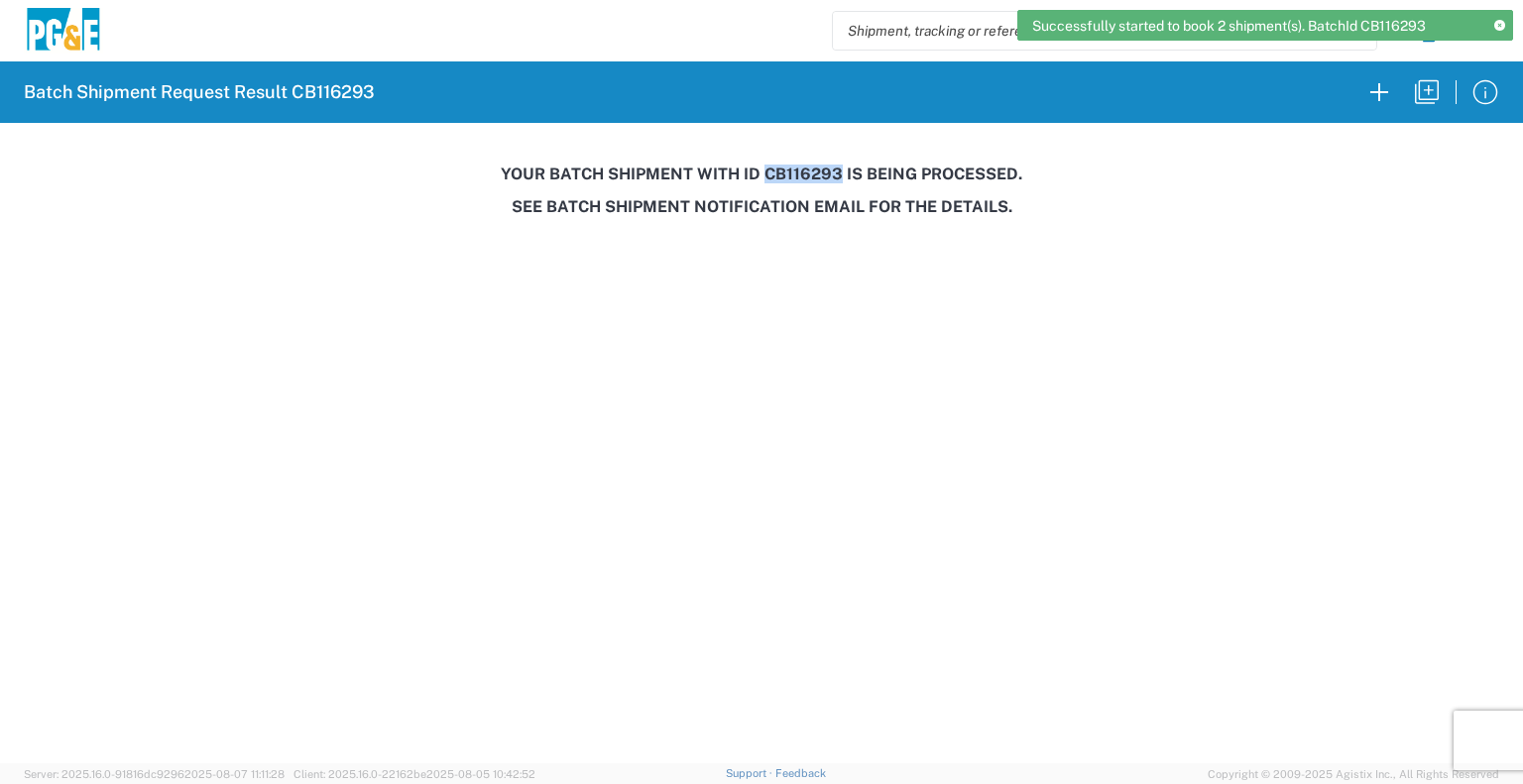 click on "Your batch shipment with id CB116293 is being processed." 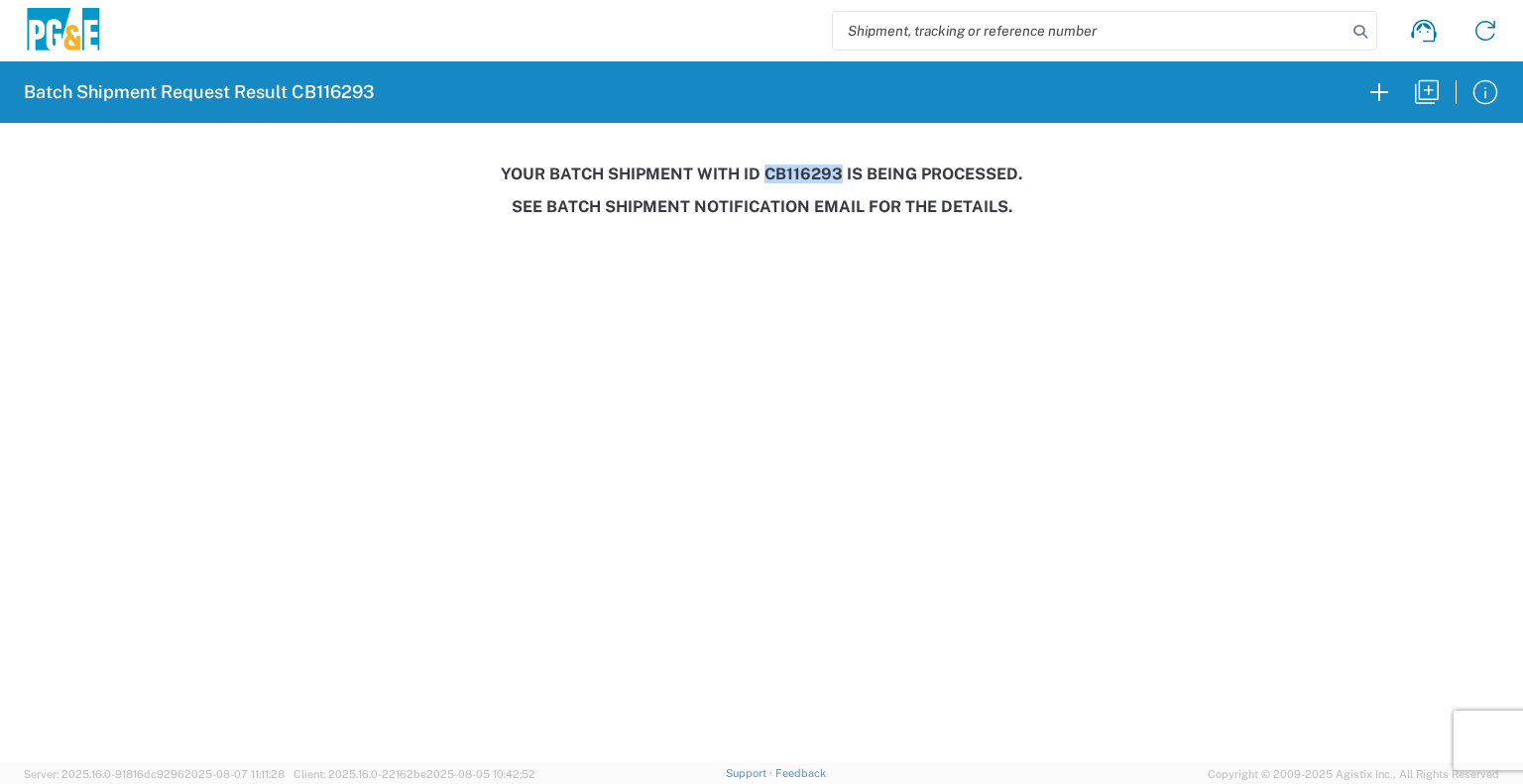 copy on "CB116293" 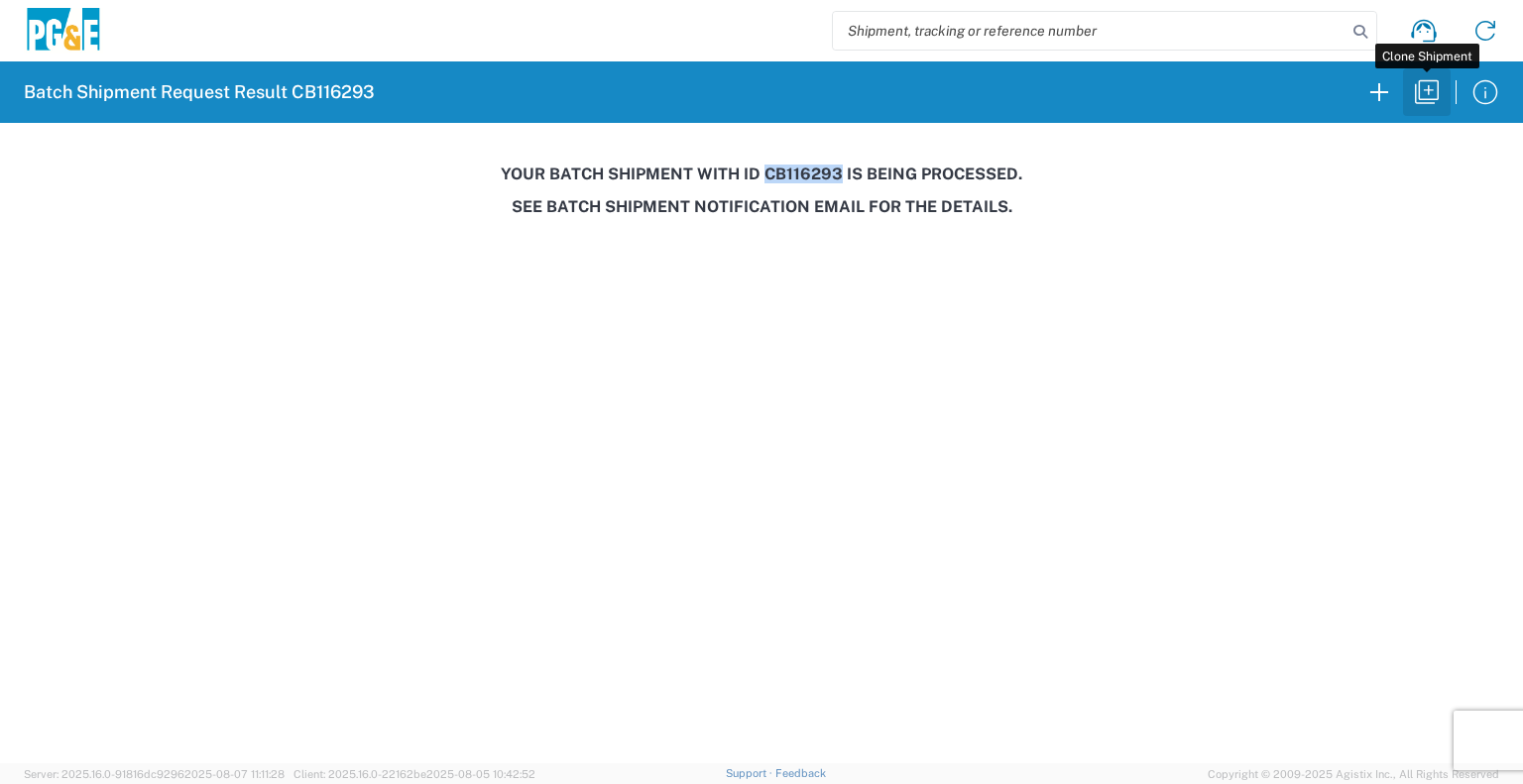click 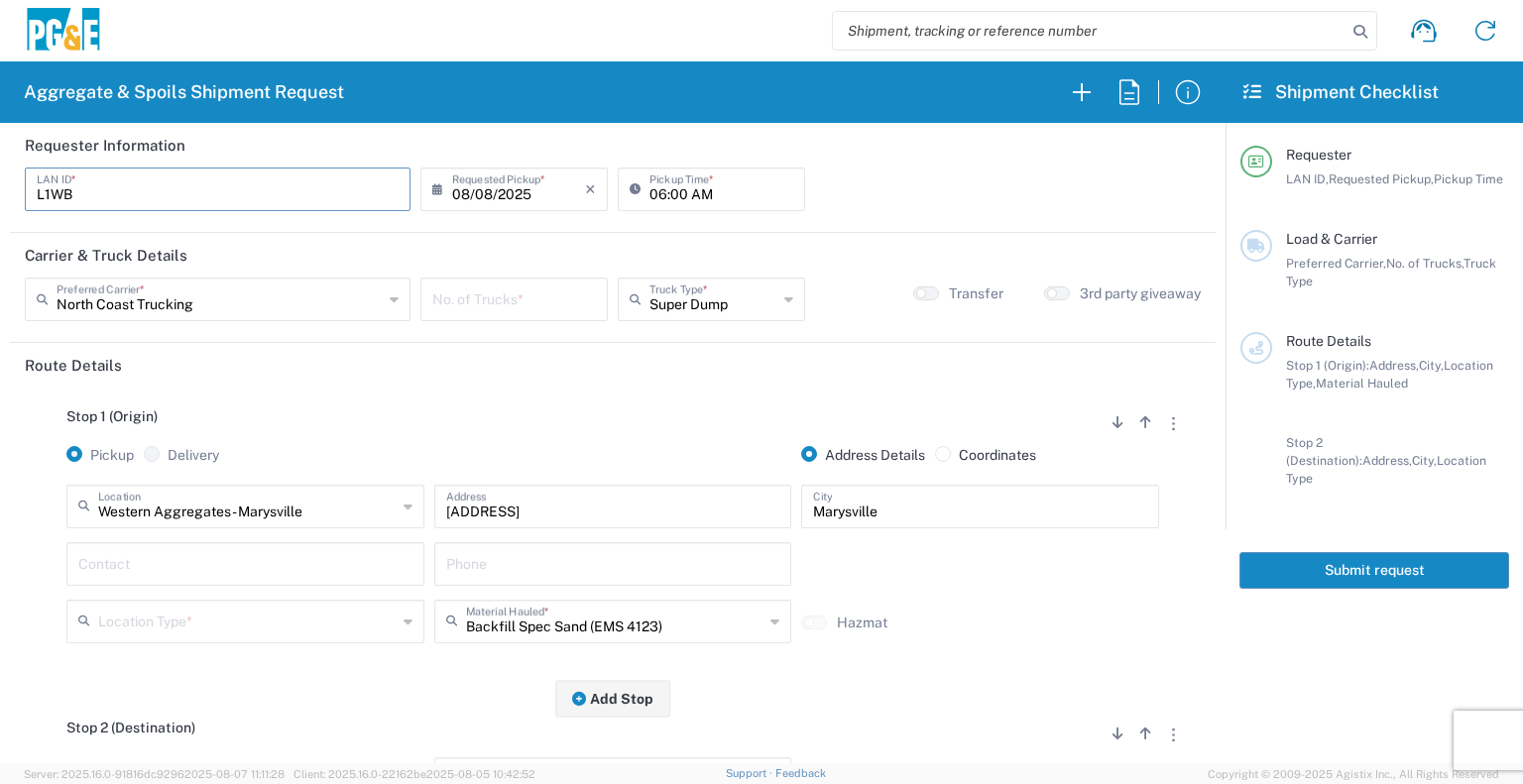 drag, startPoint x: 125, startPoint y: 204, endPoint x: 0, endPoint y: 212, distance: 125.255738 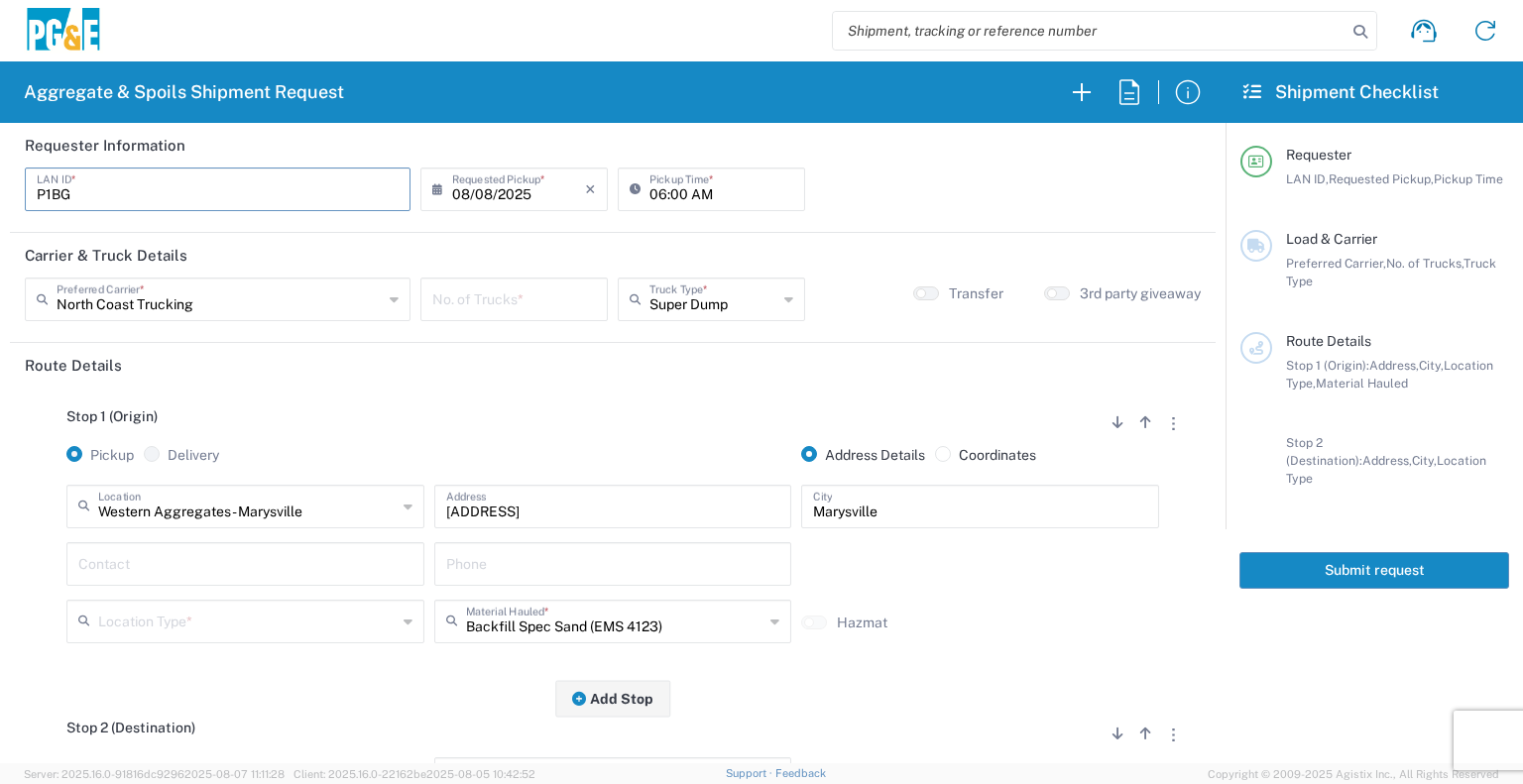type on "P1BG" 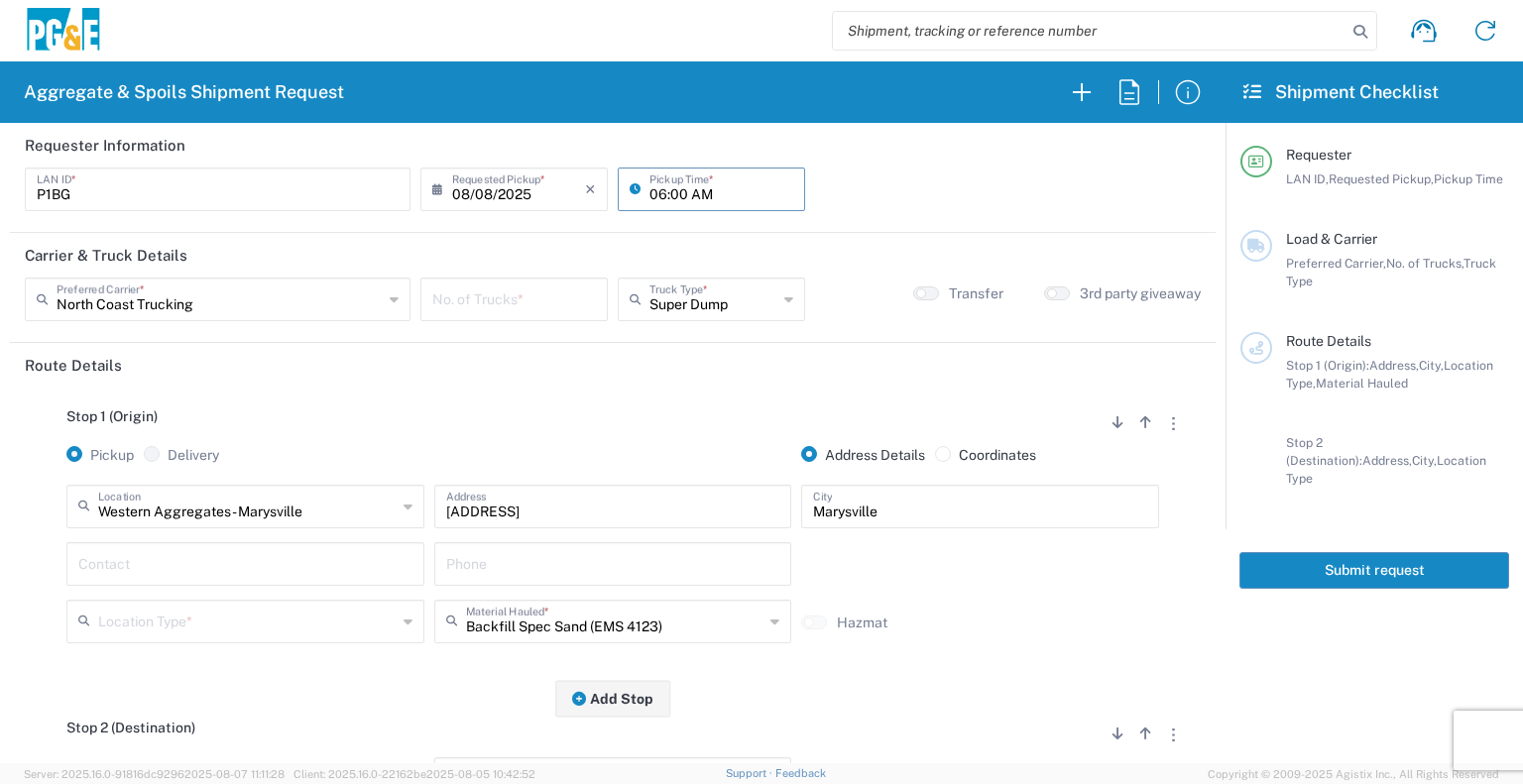click on "06:00 AM" at bounding box center (721, 187) 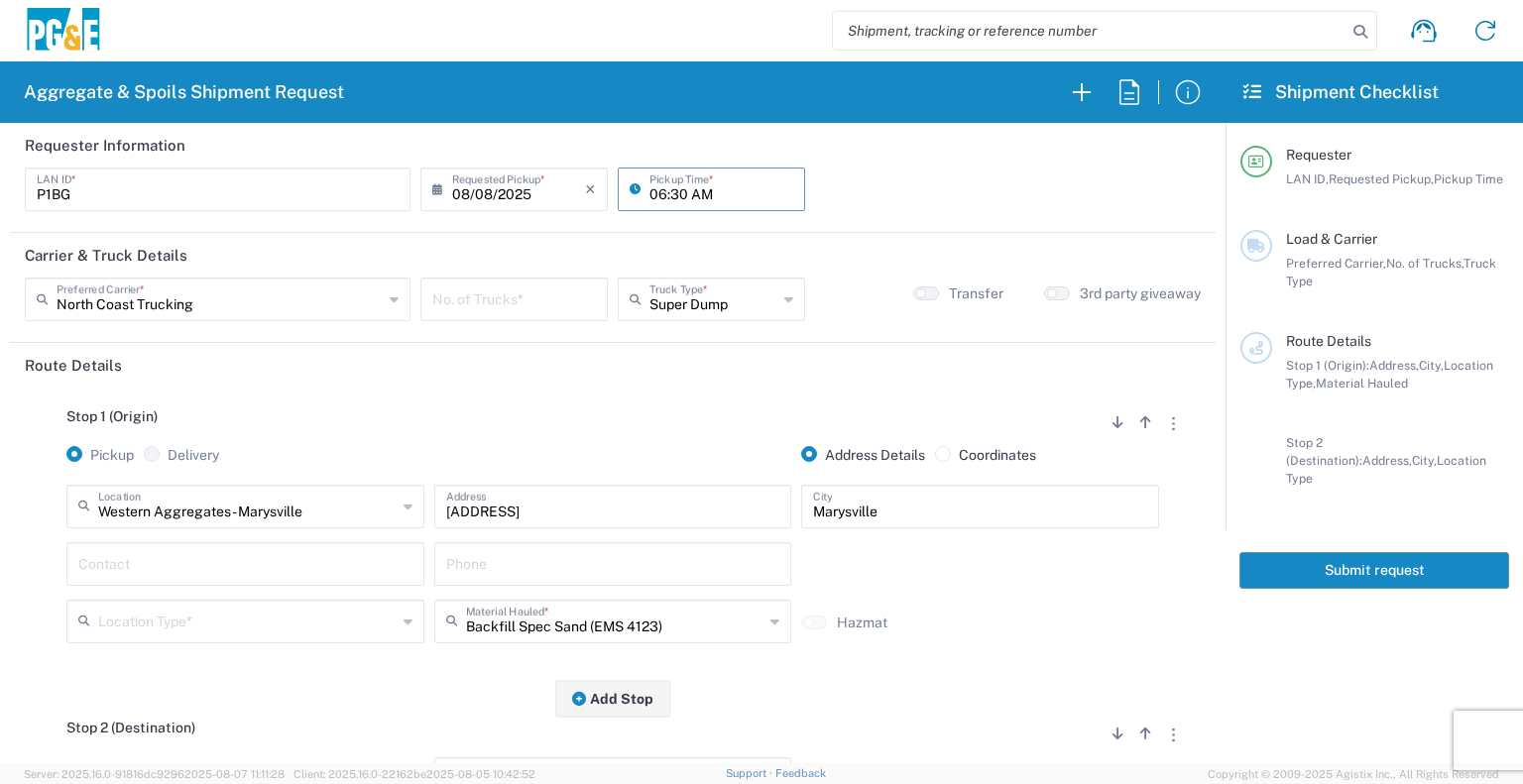 type on "06:30 AM" 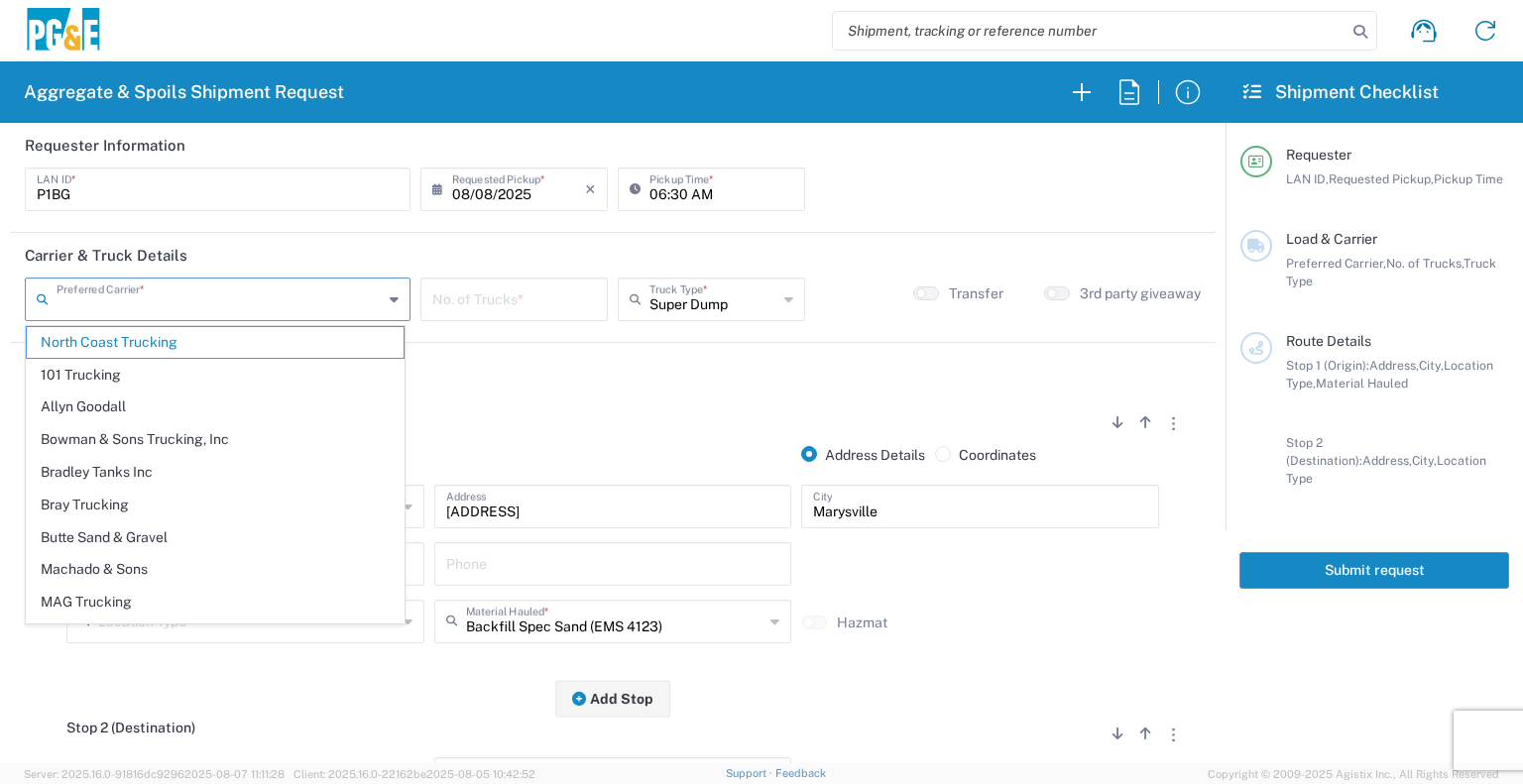 click at bounding box center [219, 297] 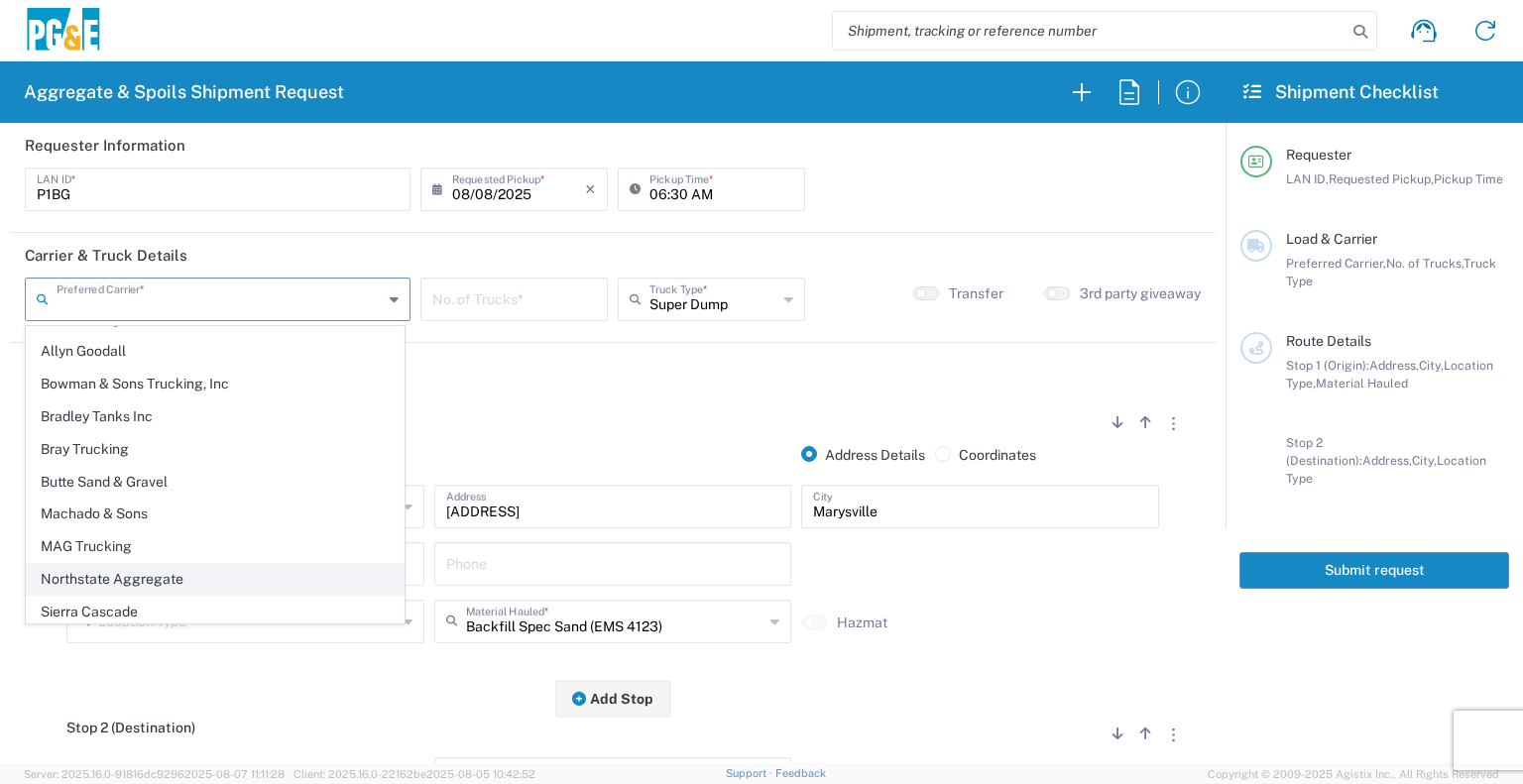 scroll, scrollTop: 55, scrollLeft: 0, axis: vertical 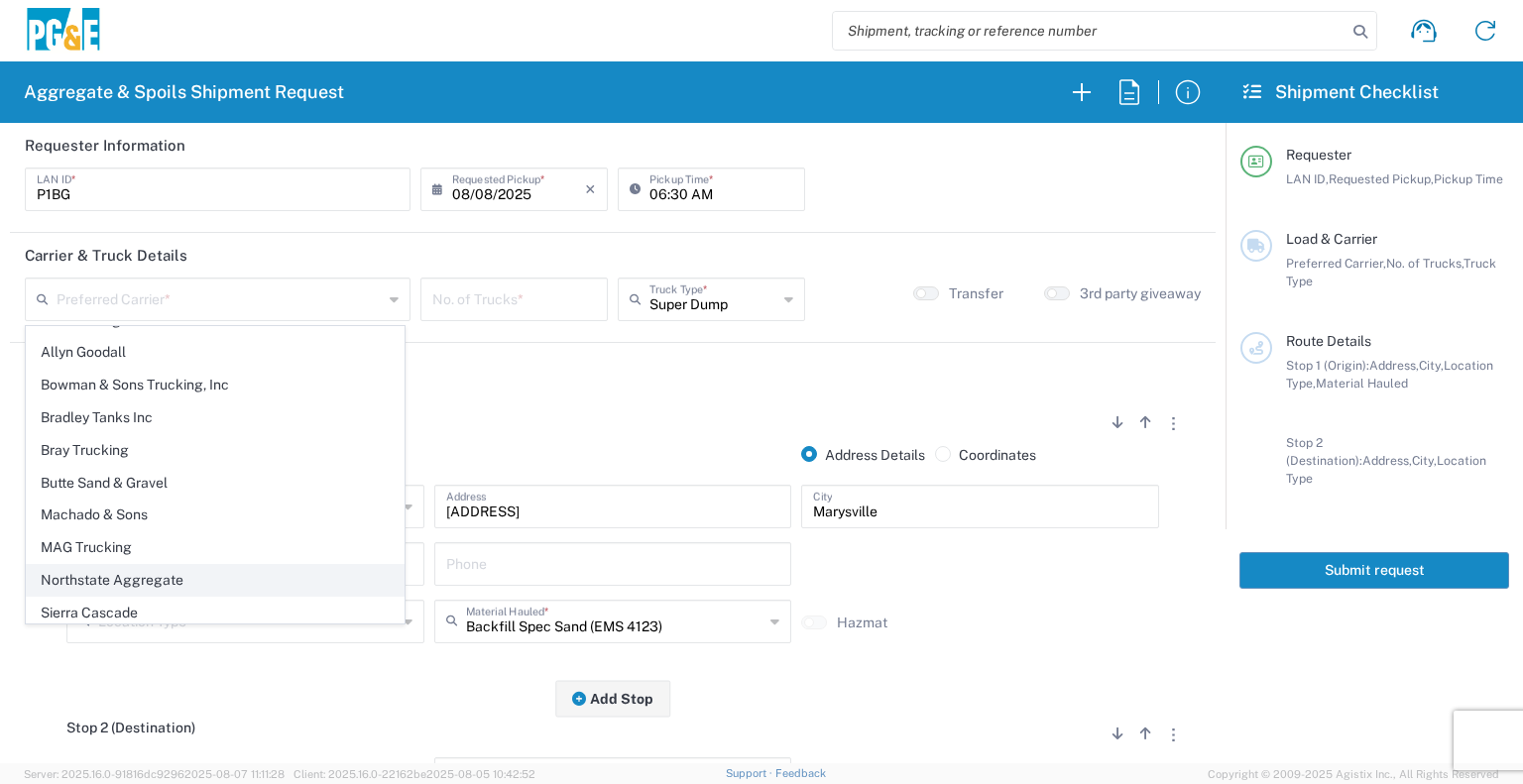 click on "Northstate Aggregate" 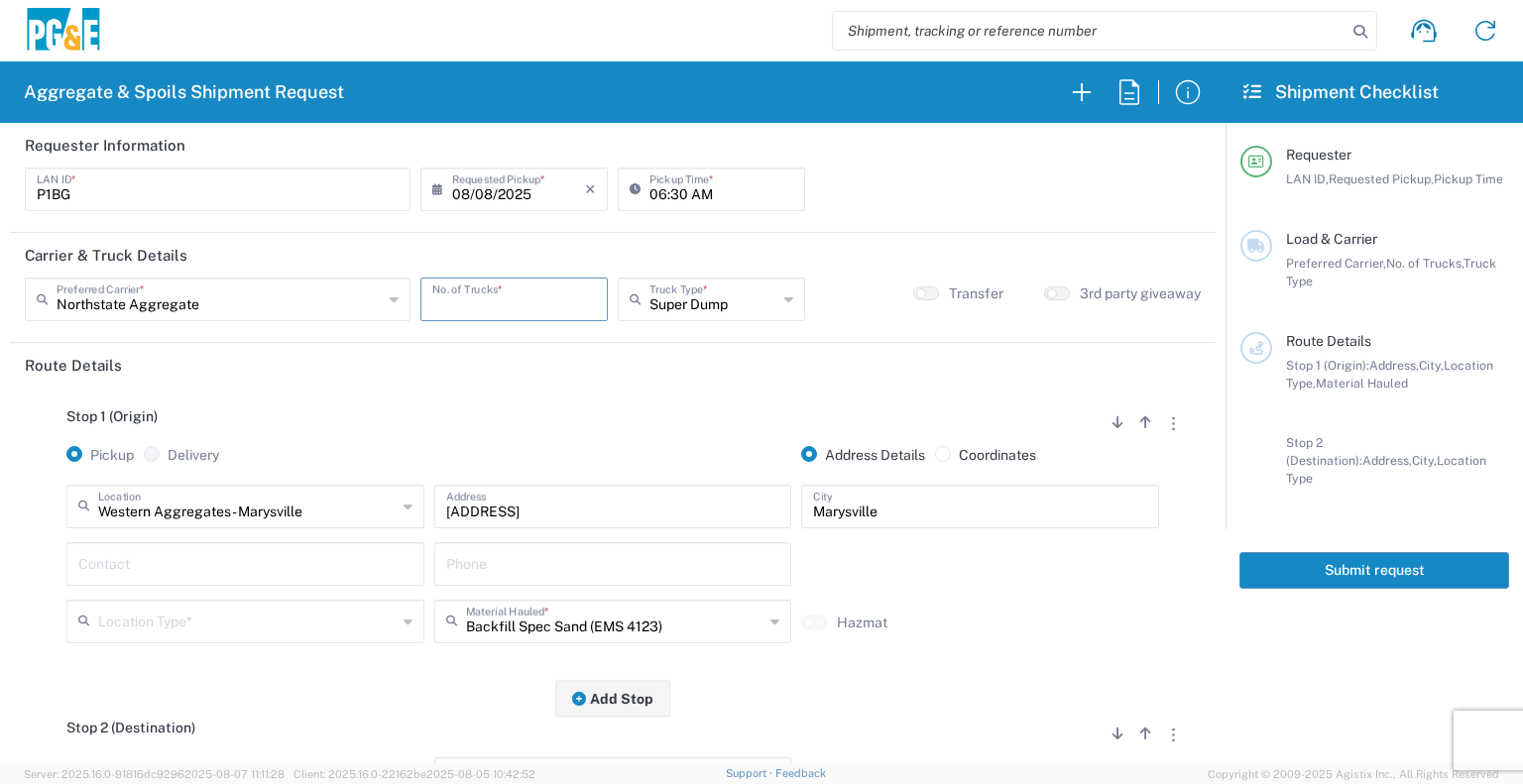 click at bounding box center (514, 297) 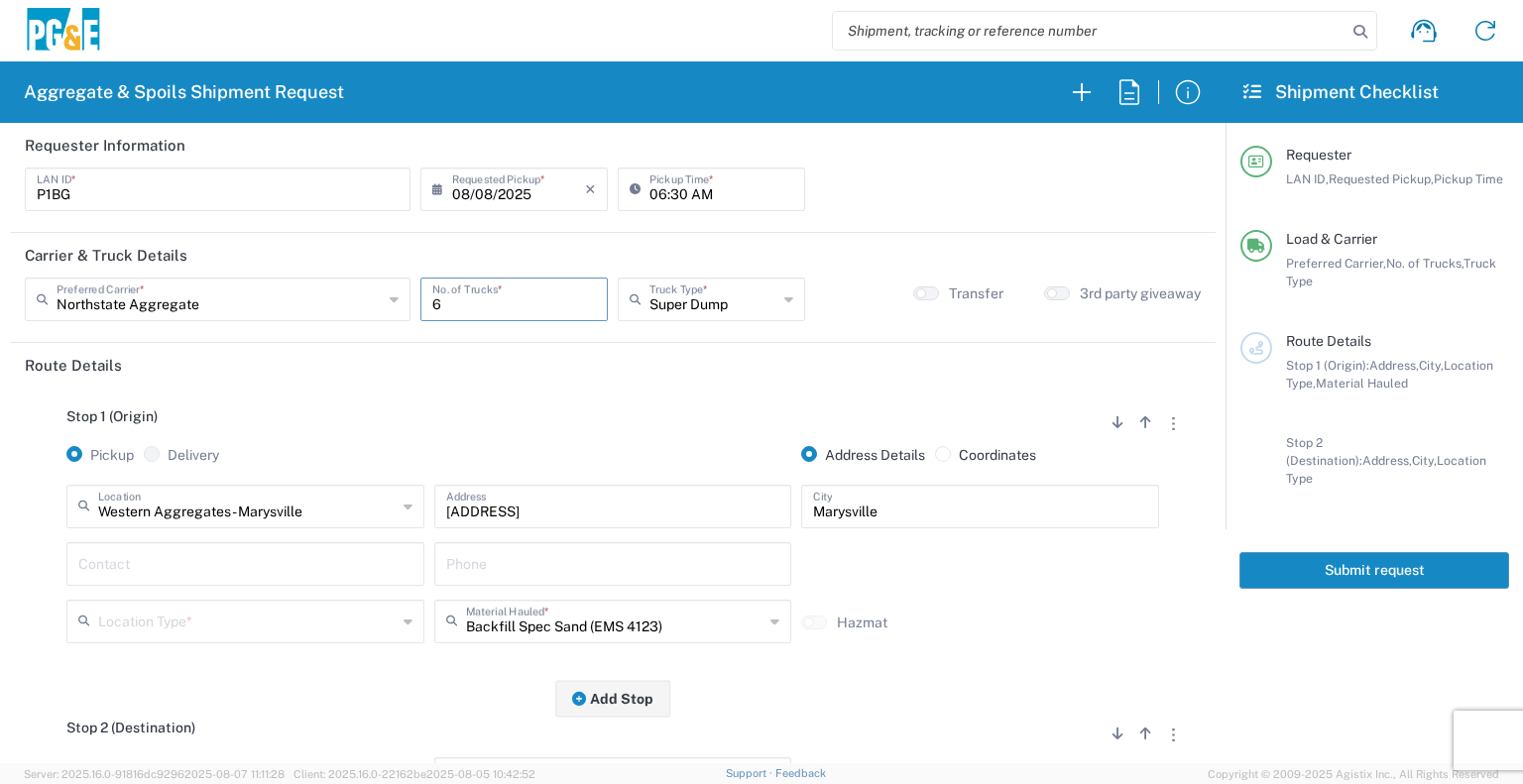 type on "6" 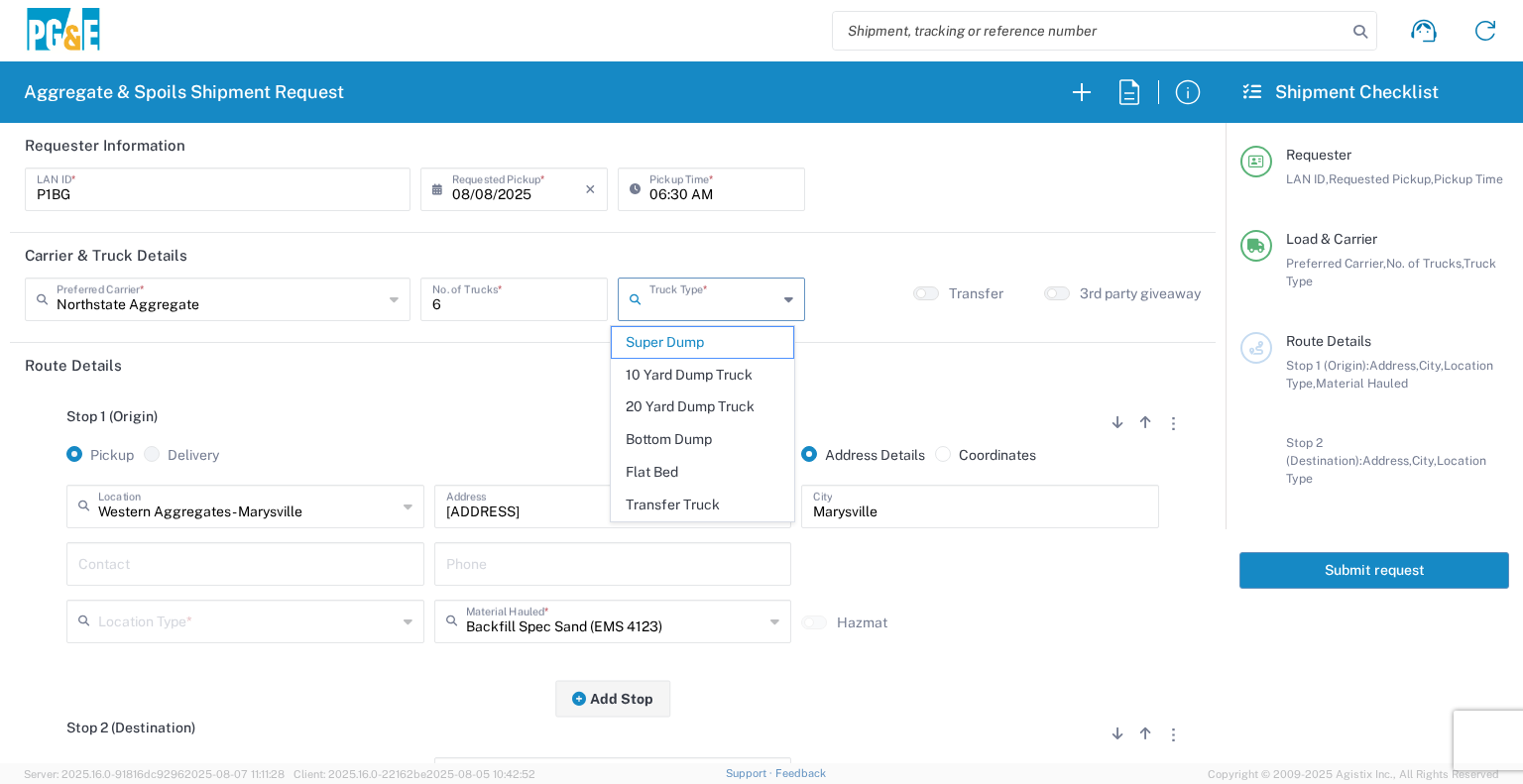 click at bounding box center (713, 297) 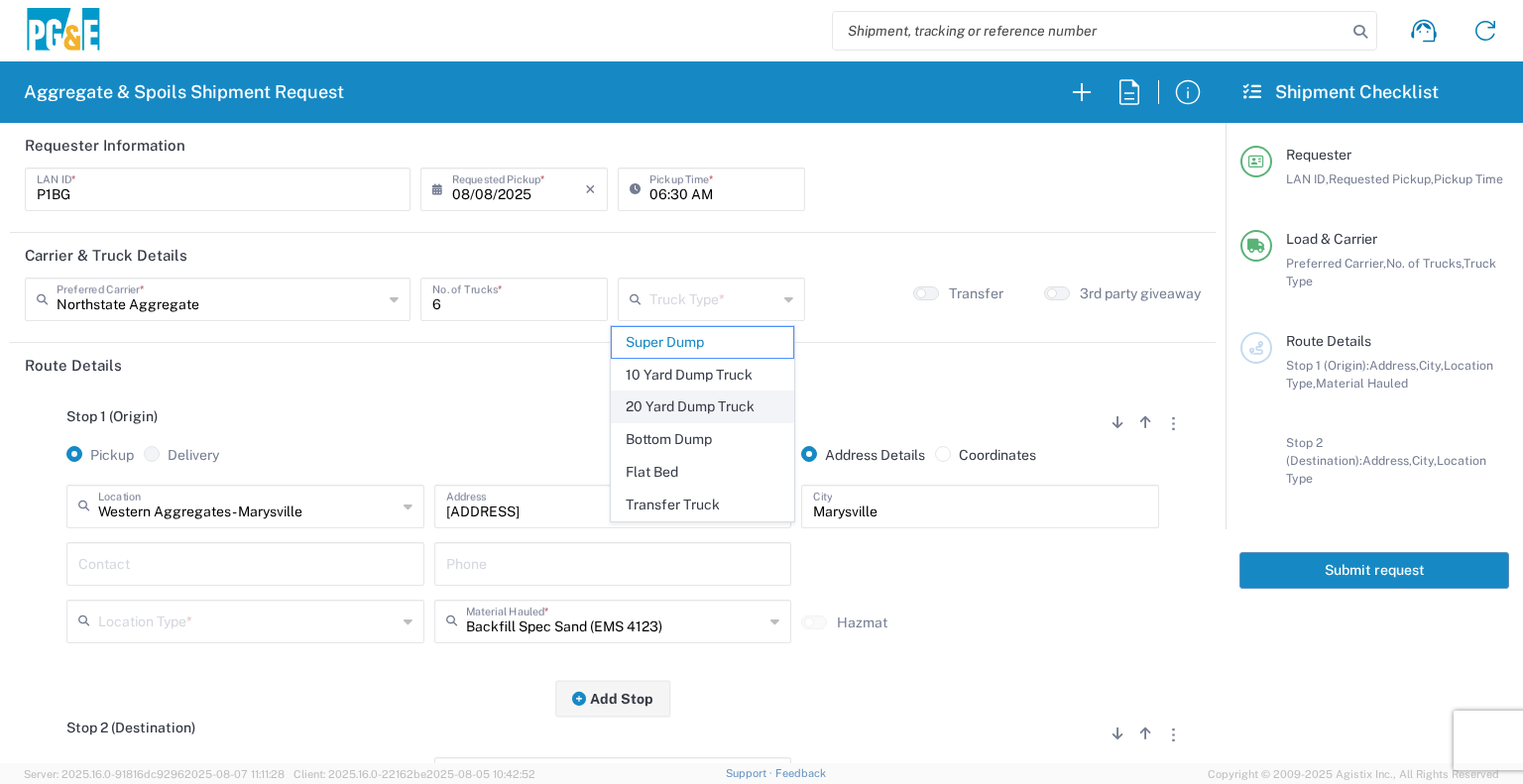 click on "20 Yard Dump Truck" 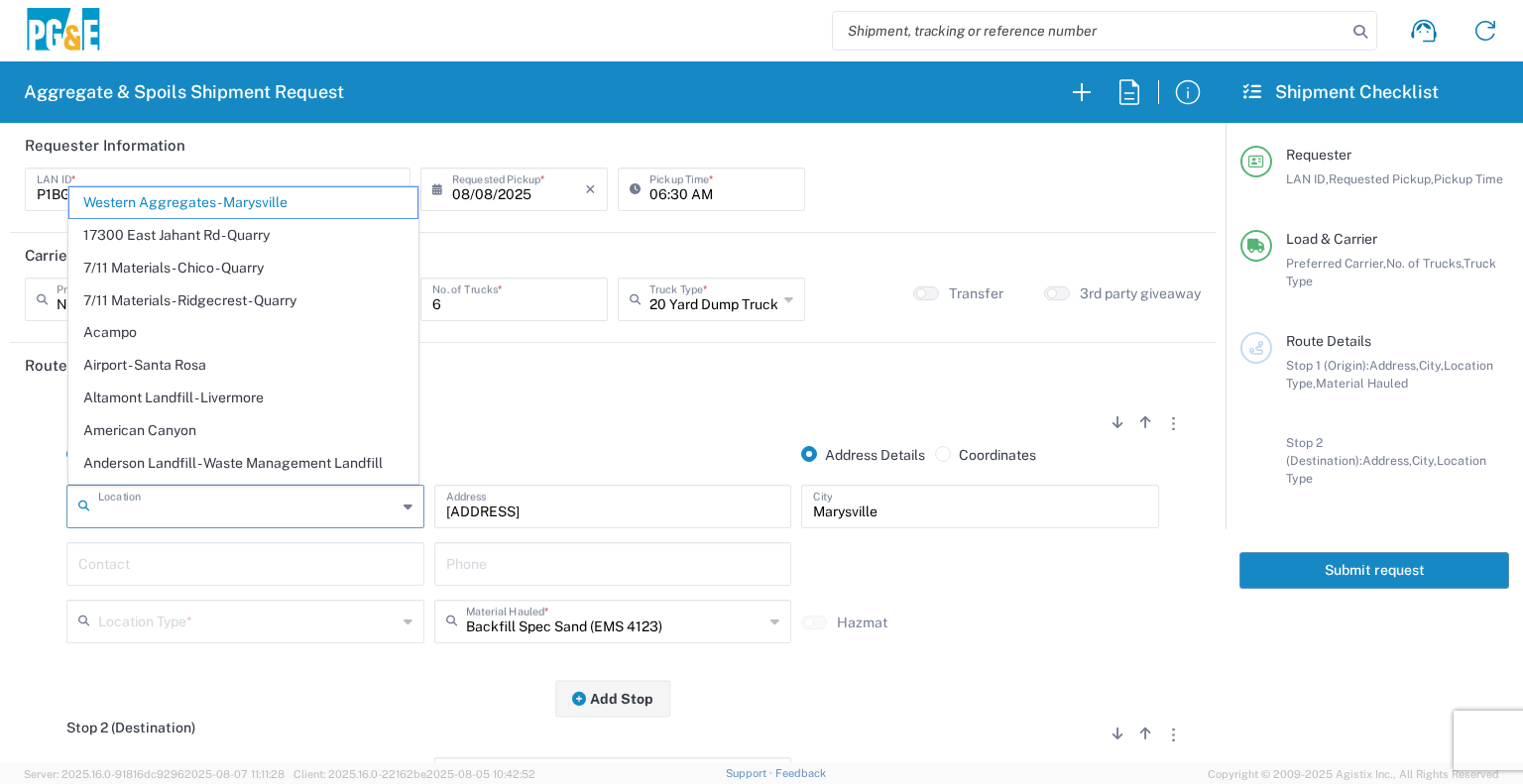 click at bounding box center (247, 504) 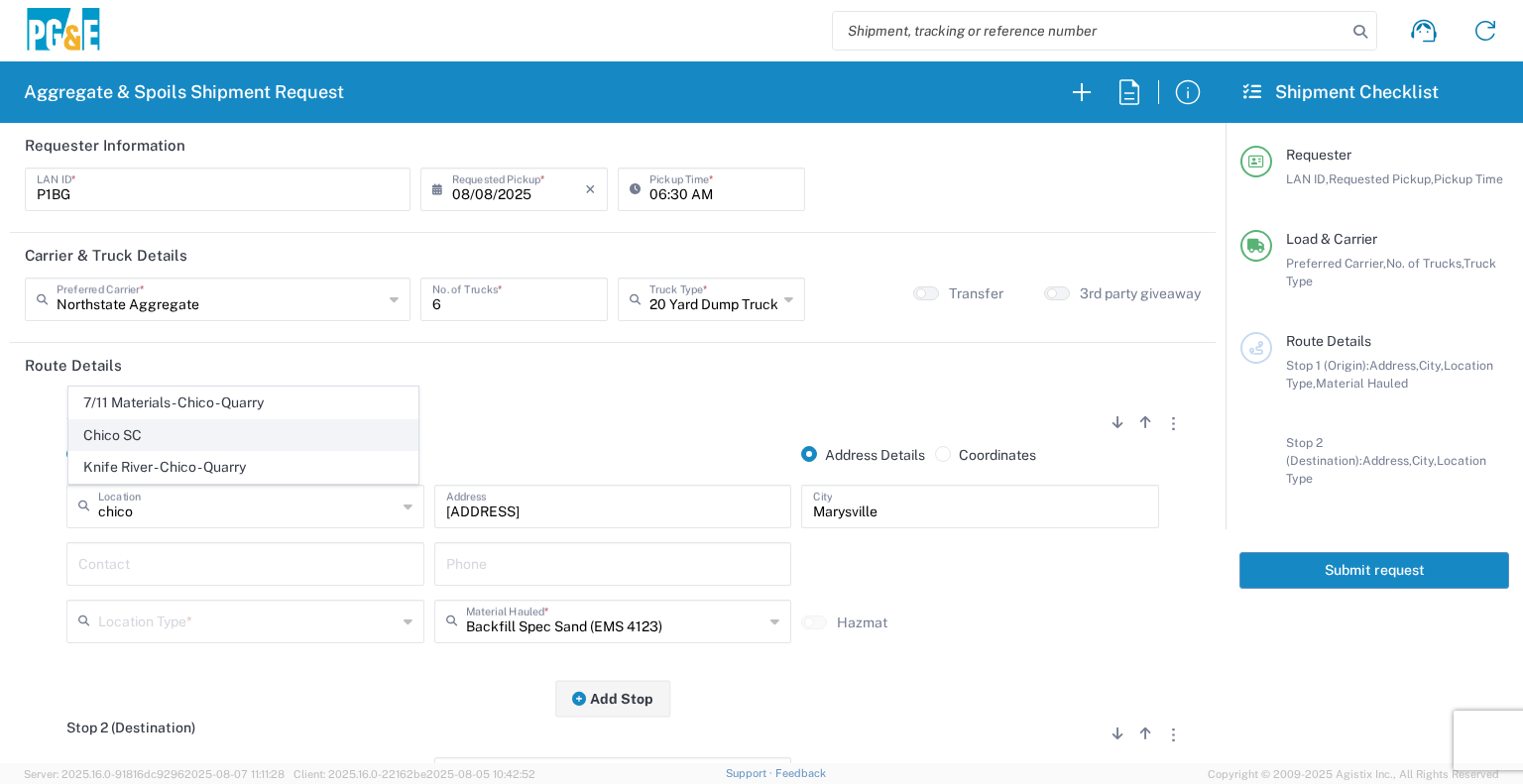 click on "Chico SC" 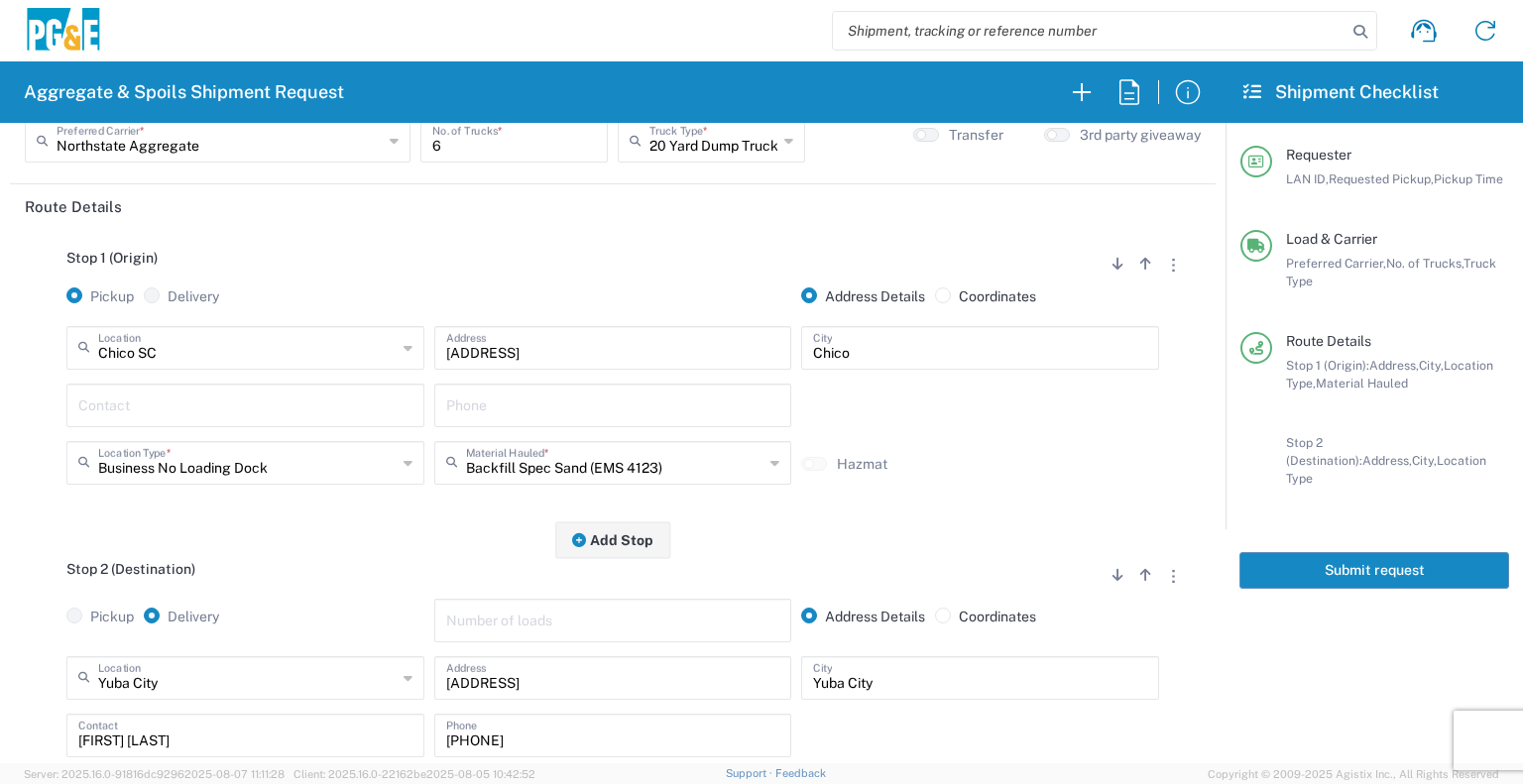 scroll, scrollTop: 167, scrollLeft: 0, axis: vertical 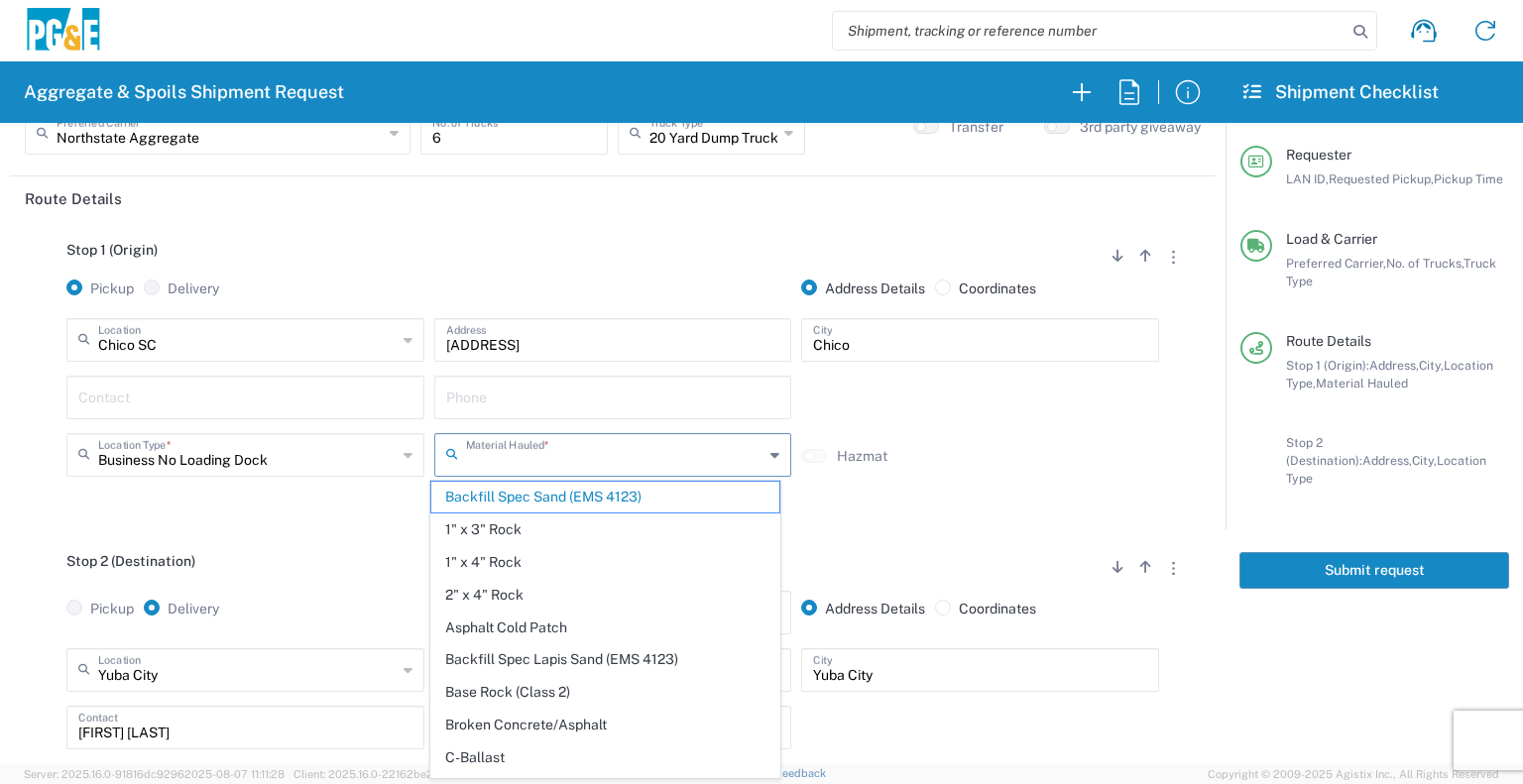 click at bounding box center [615, 453] 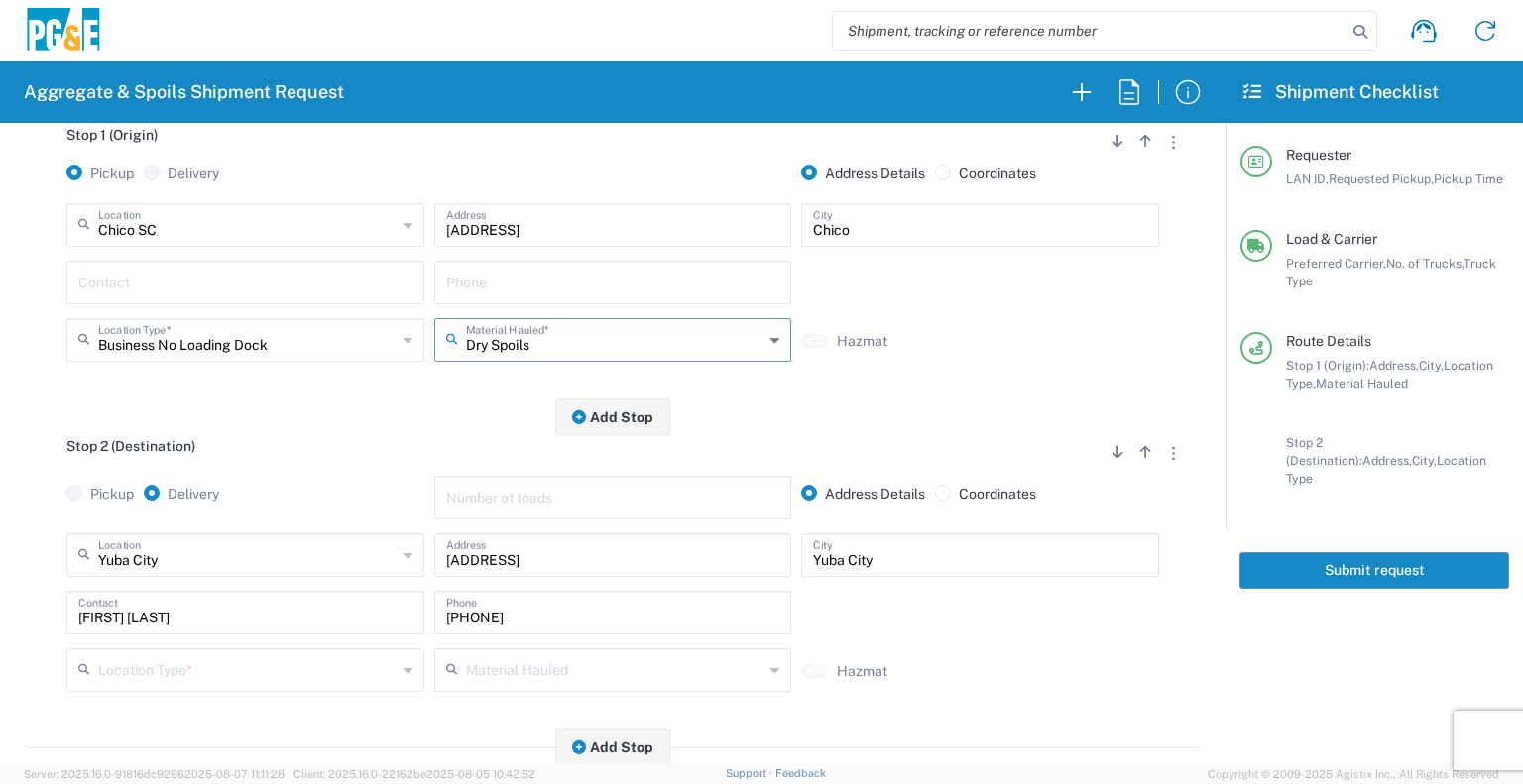 scroll, scrollTop: 299, scrollLeft: 0, axis: vertical 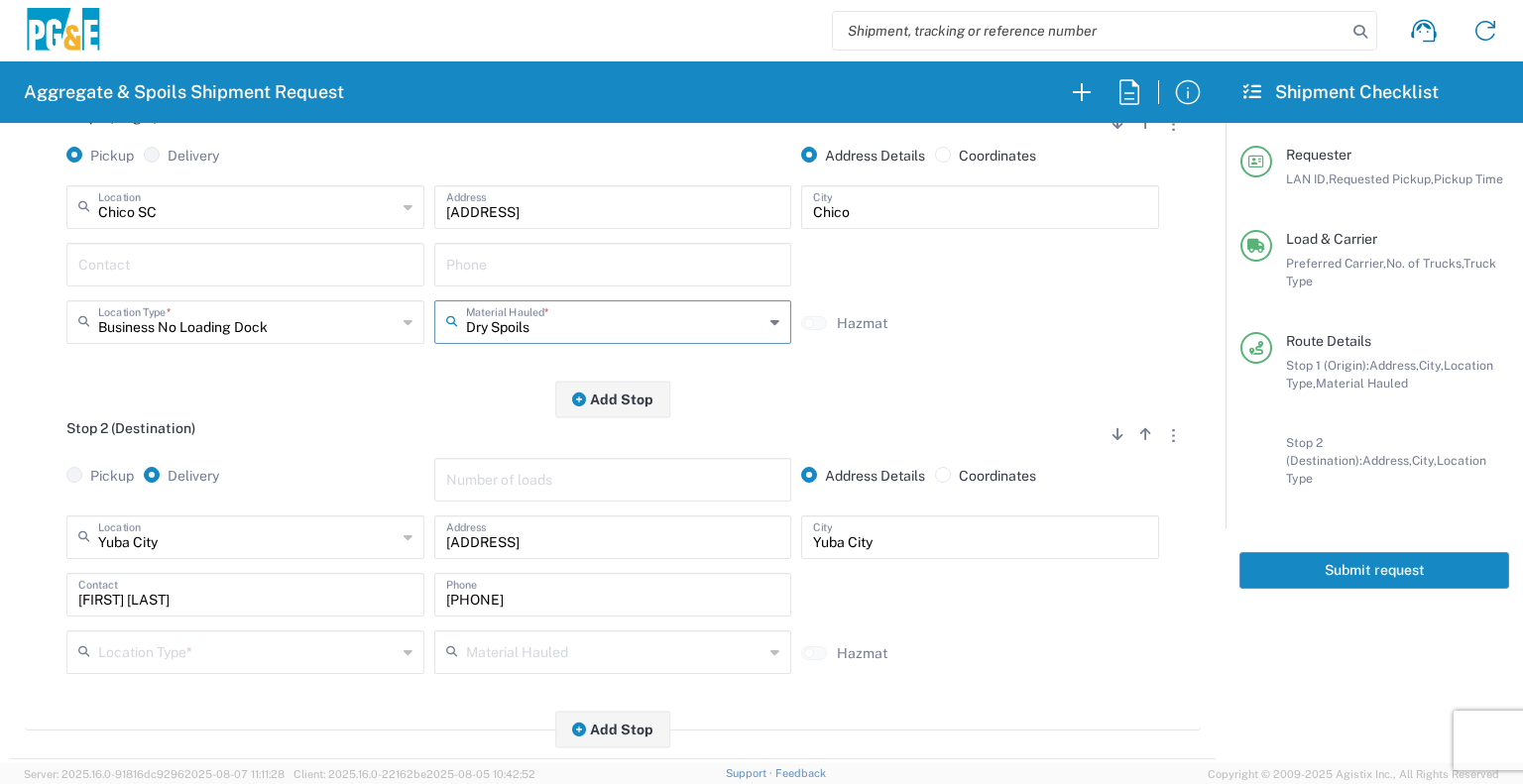 type on "Dry Spoils" 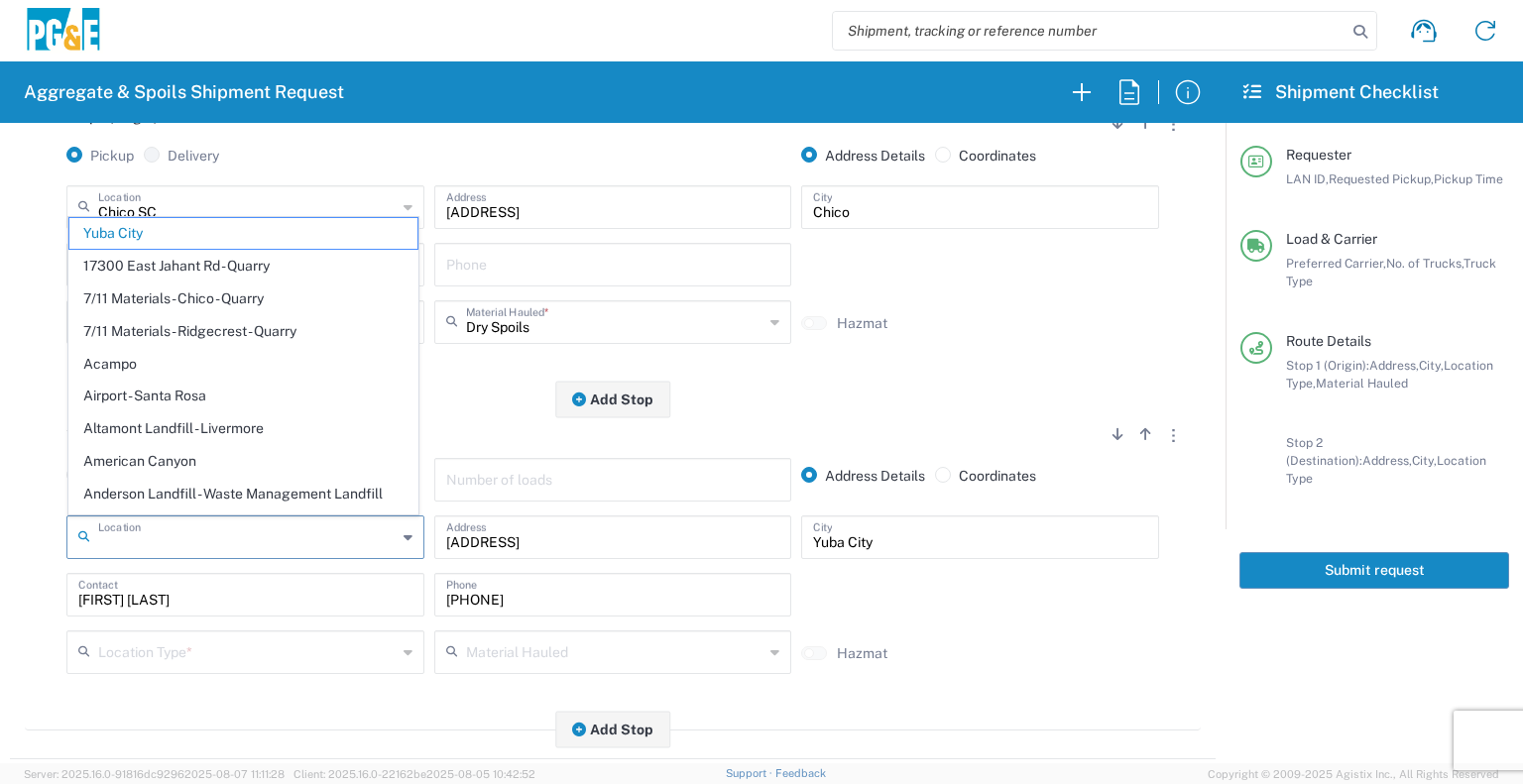 click at bounding box center (247, 535) 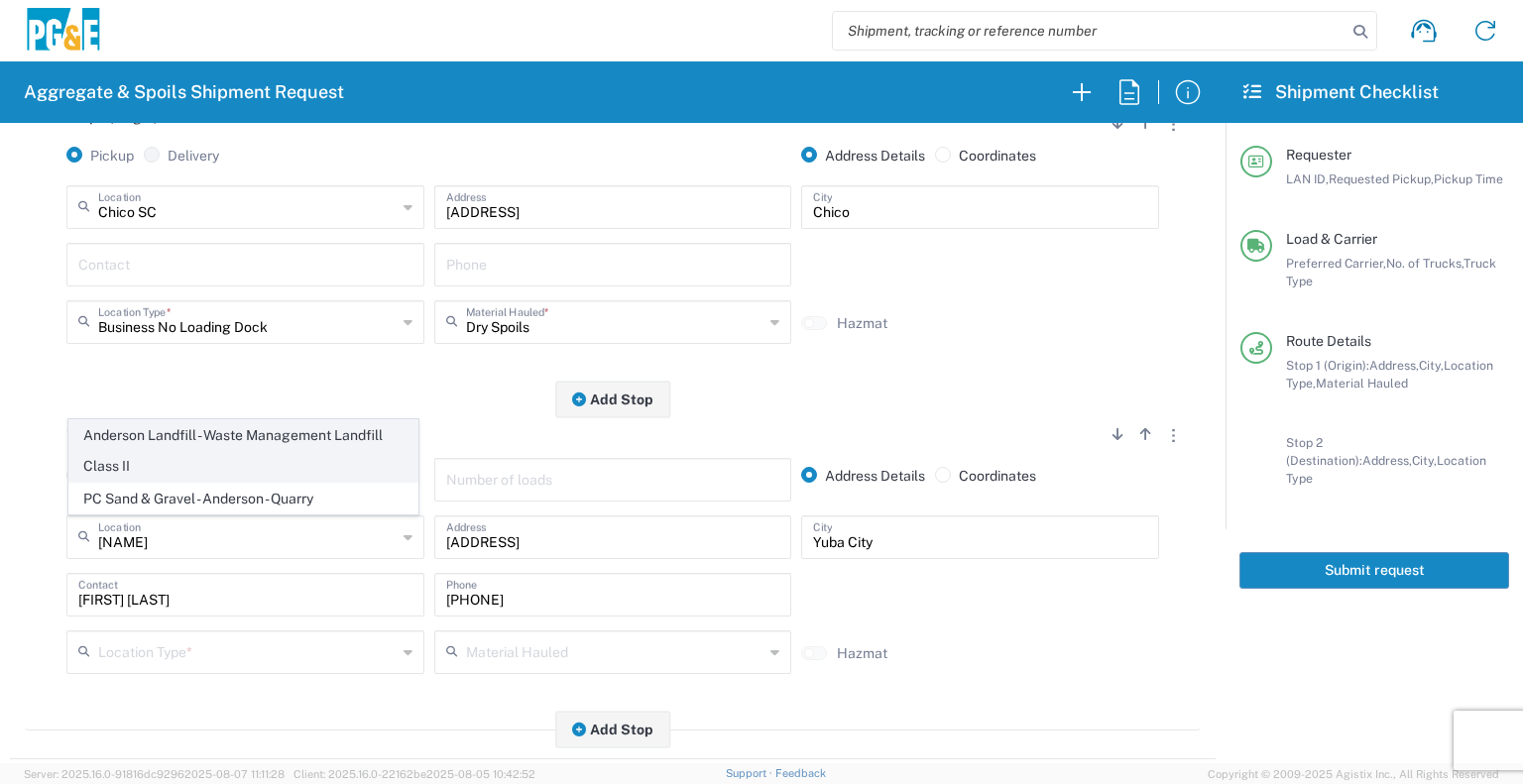 click on "Anderson Landfill - Waste Management Landfill Class II" 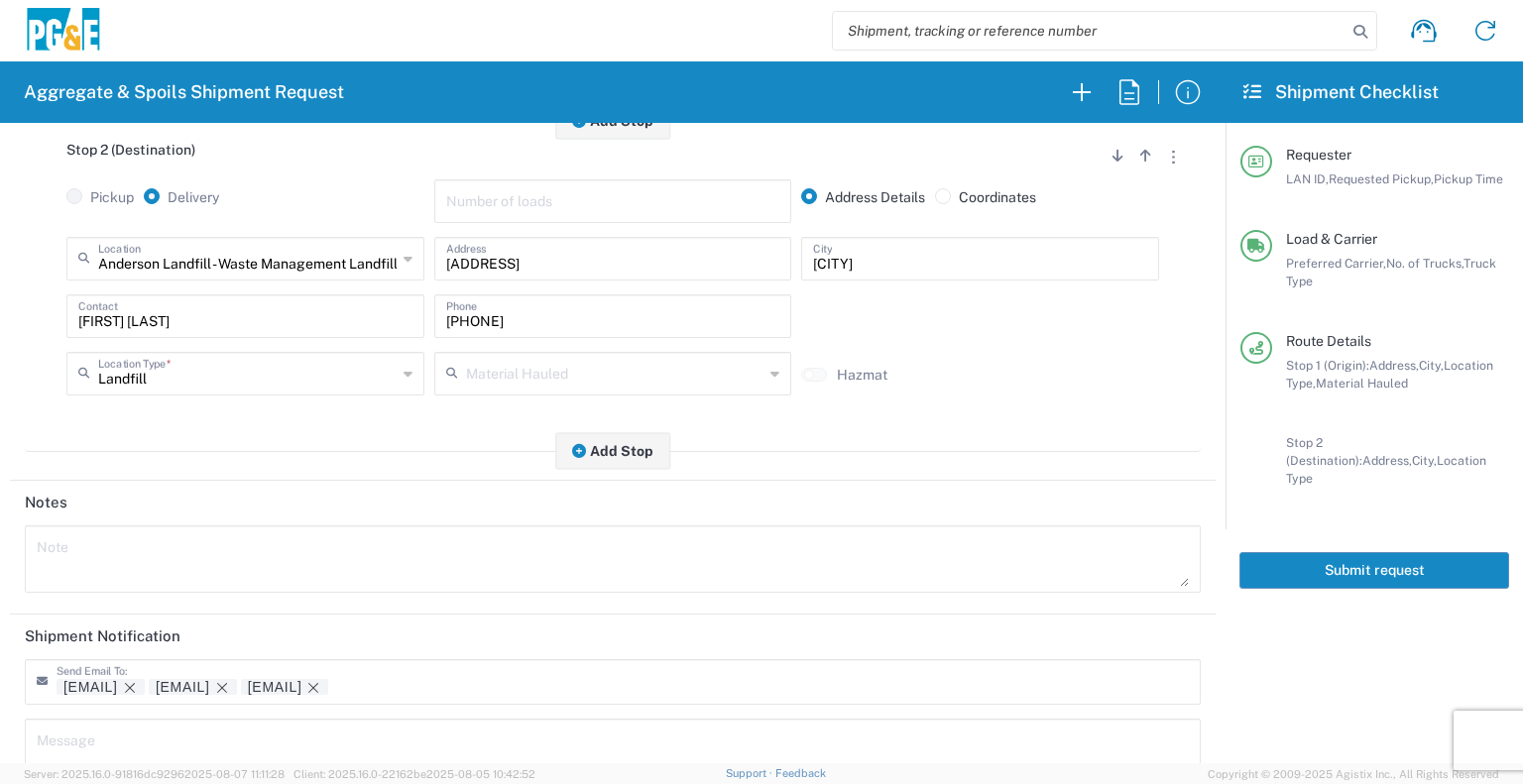 scroll, scrollTop: 579, scrollLeft: 0, axis: vertical 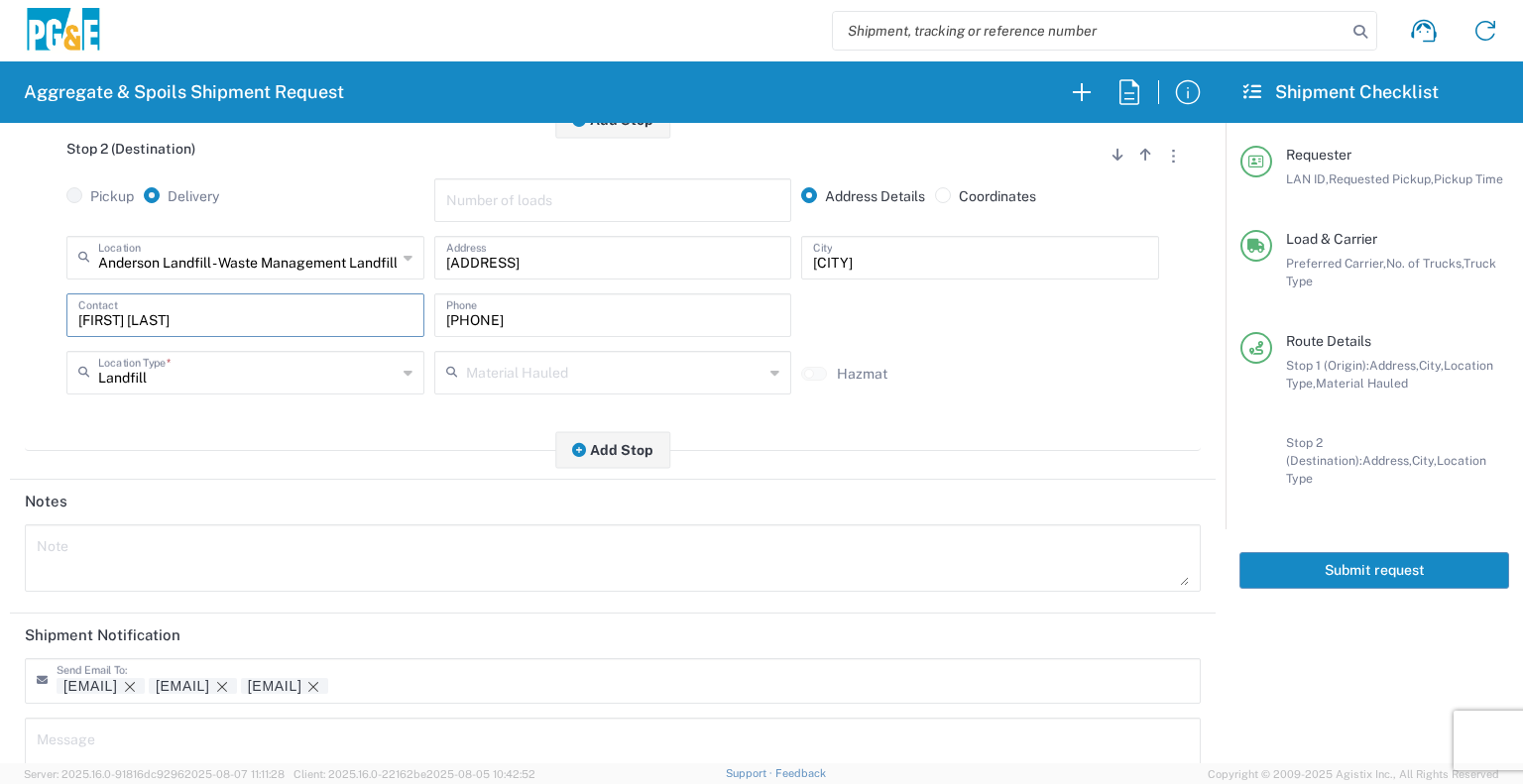 drag, startPoint x: 185, startPoint y: 311, endPoint x: 0, endPoint y: 308, distance: 185.02432 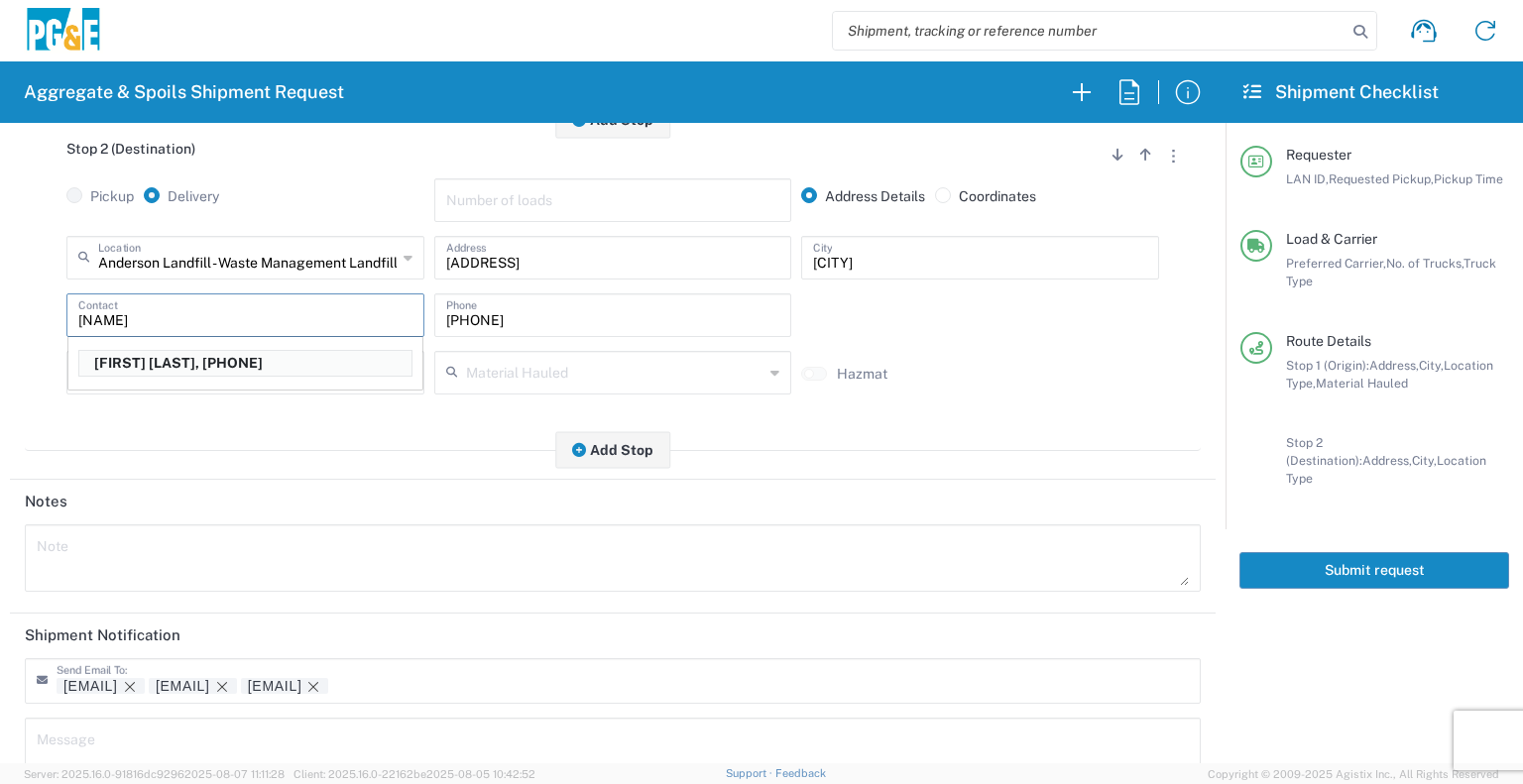 type on "[FIRST] [LAST]" 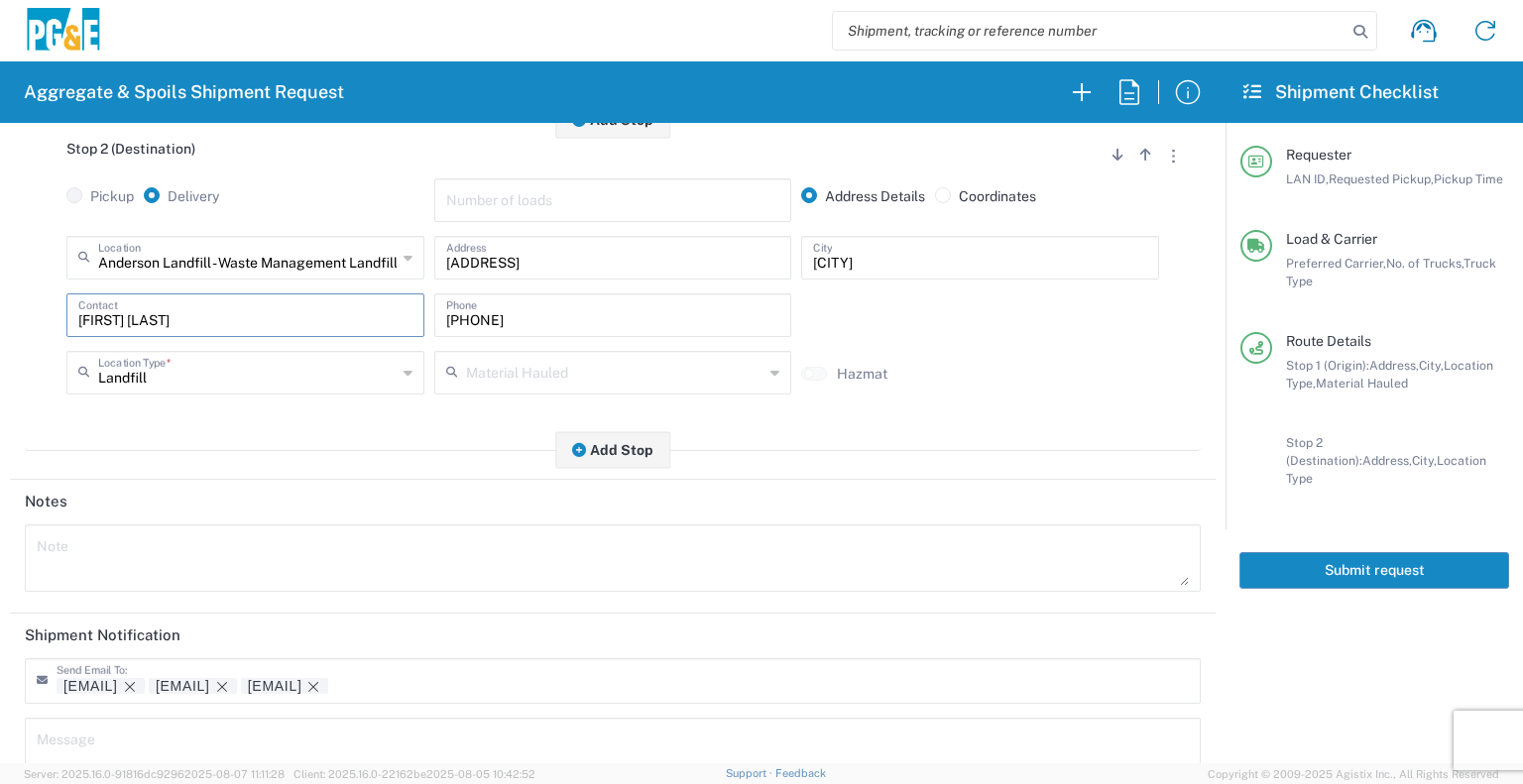scroll, scrollTop: 628, scrollLeft: 0, axis: vertical 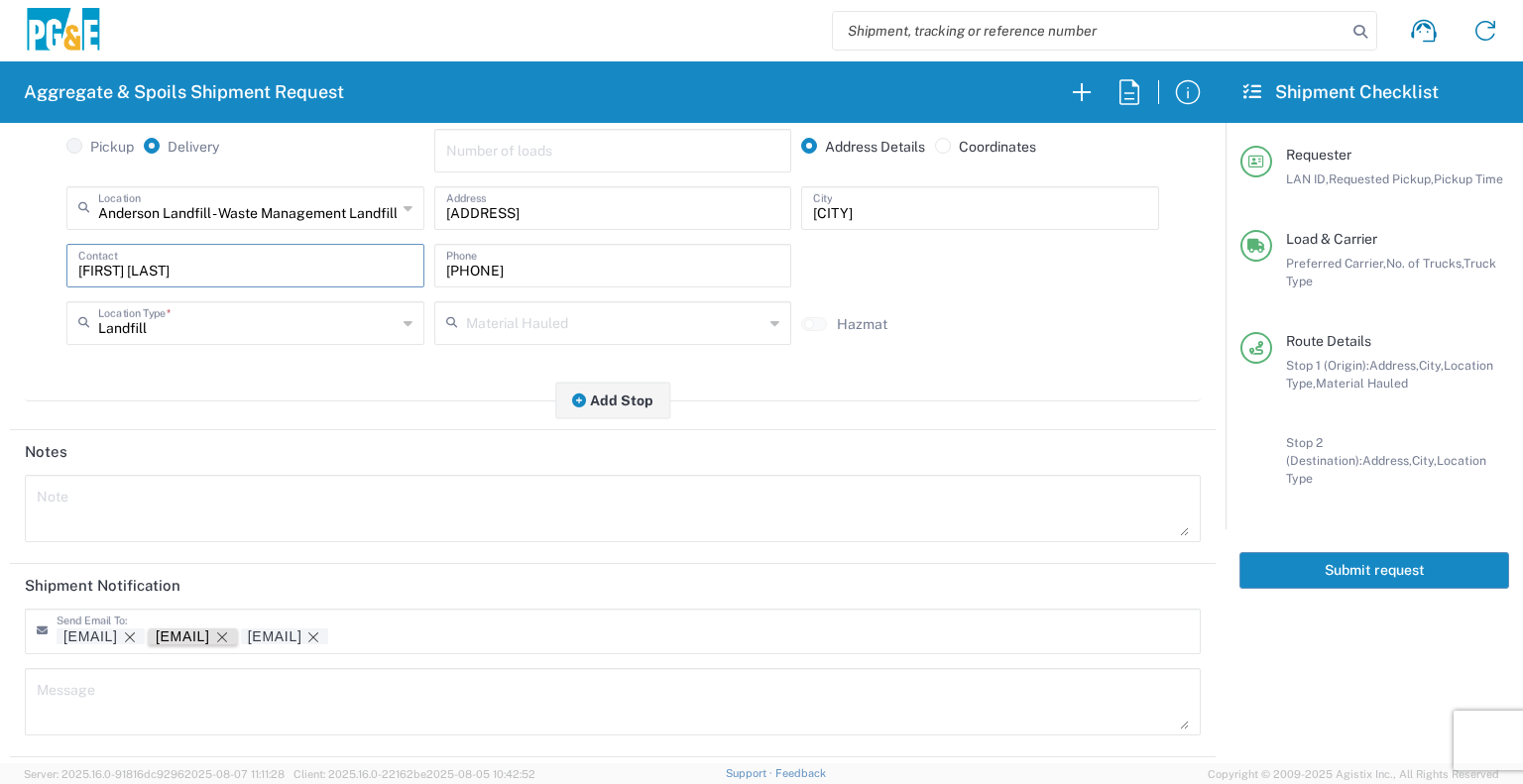 type on "[FIRST] [LAST]" 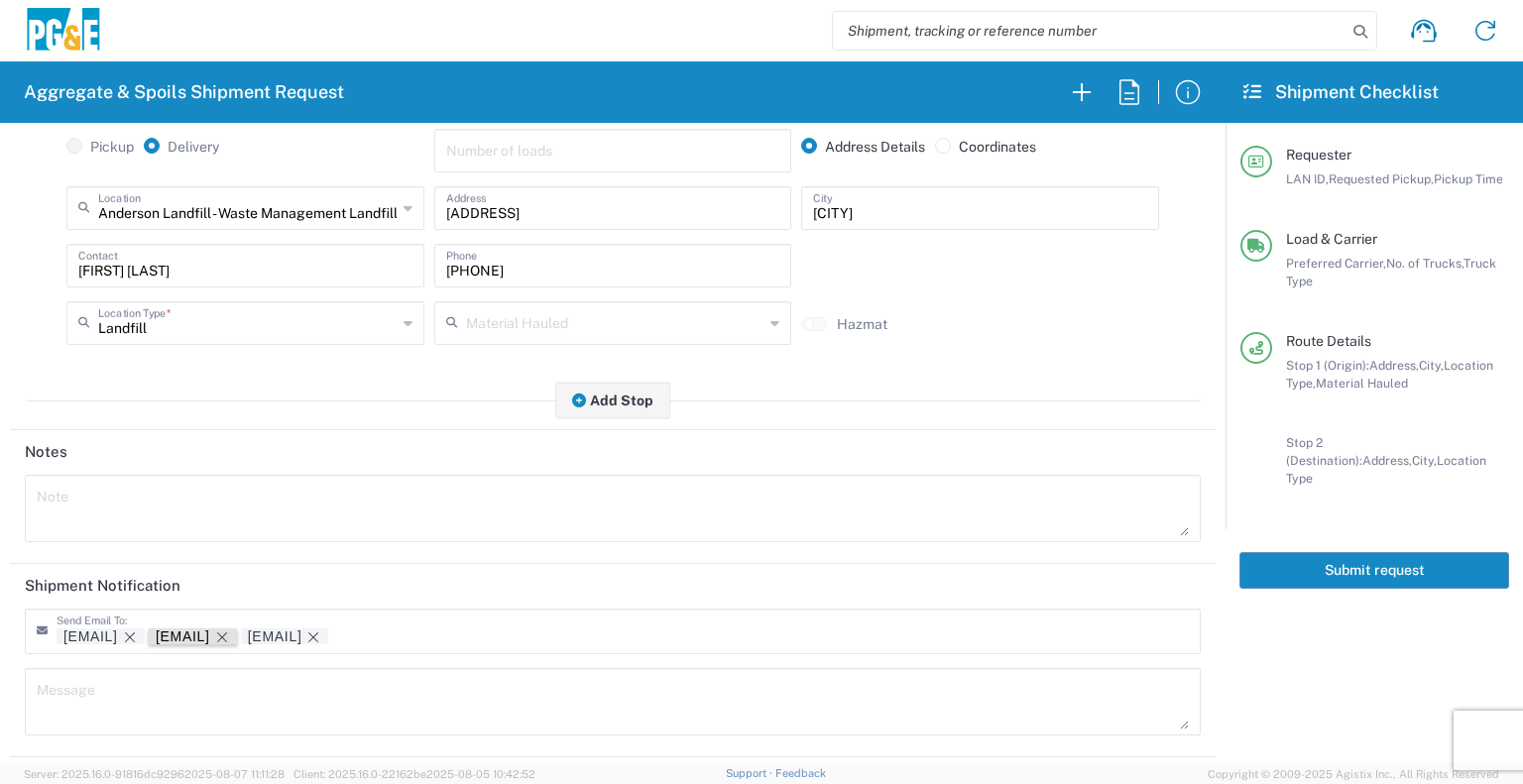 click 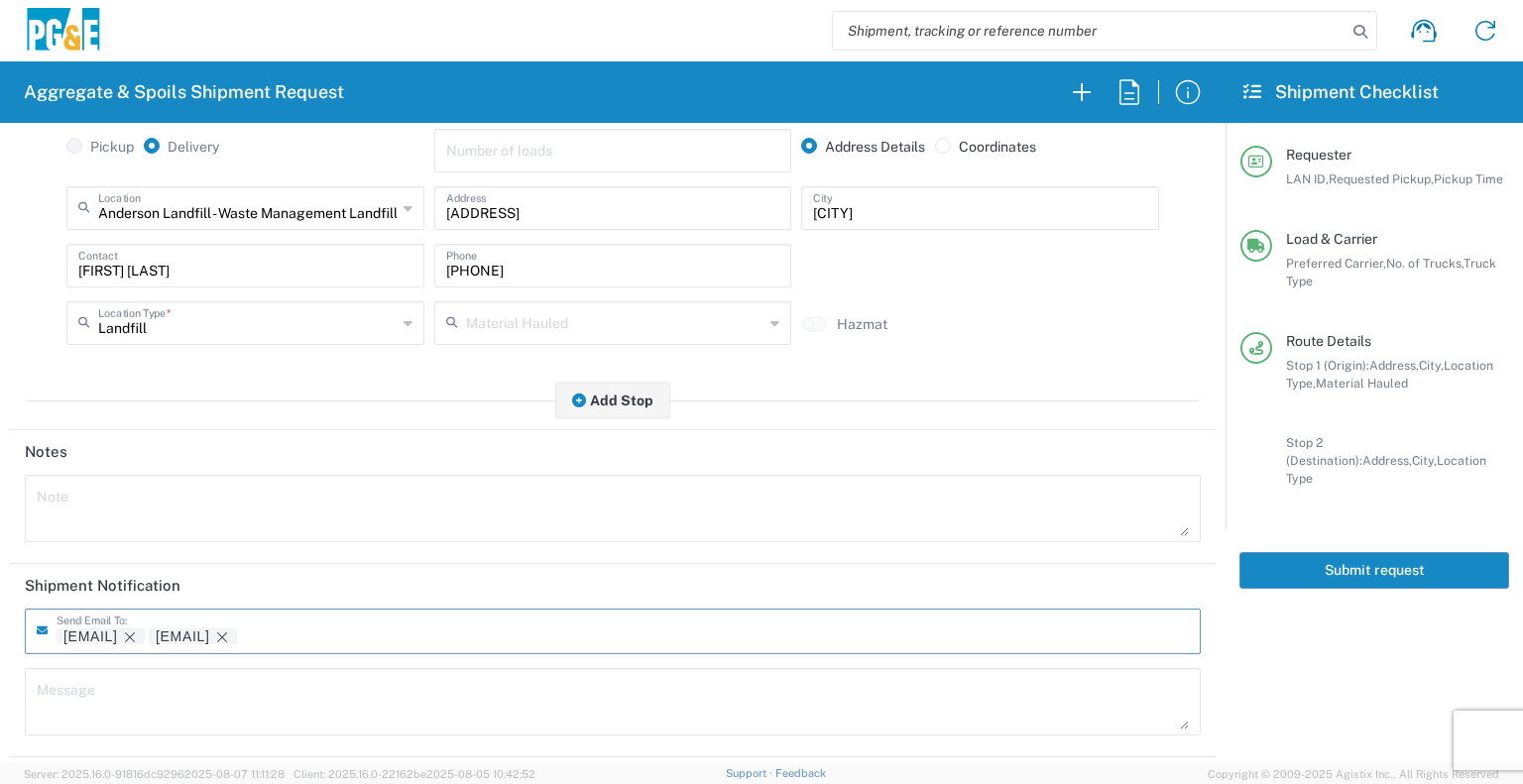 scroll, scrollTop: 0, scrollLeft: 0, axis: both 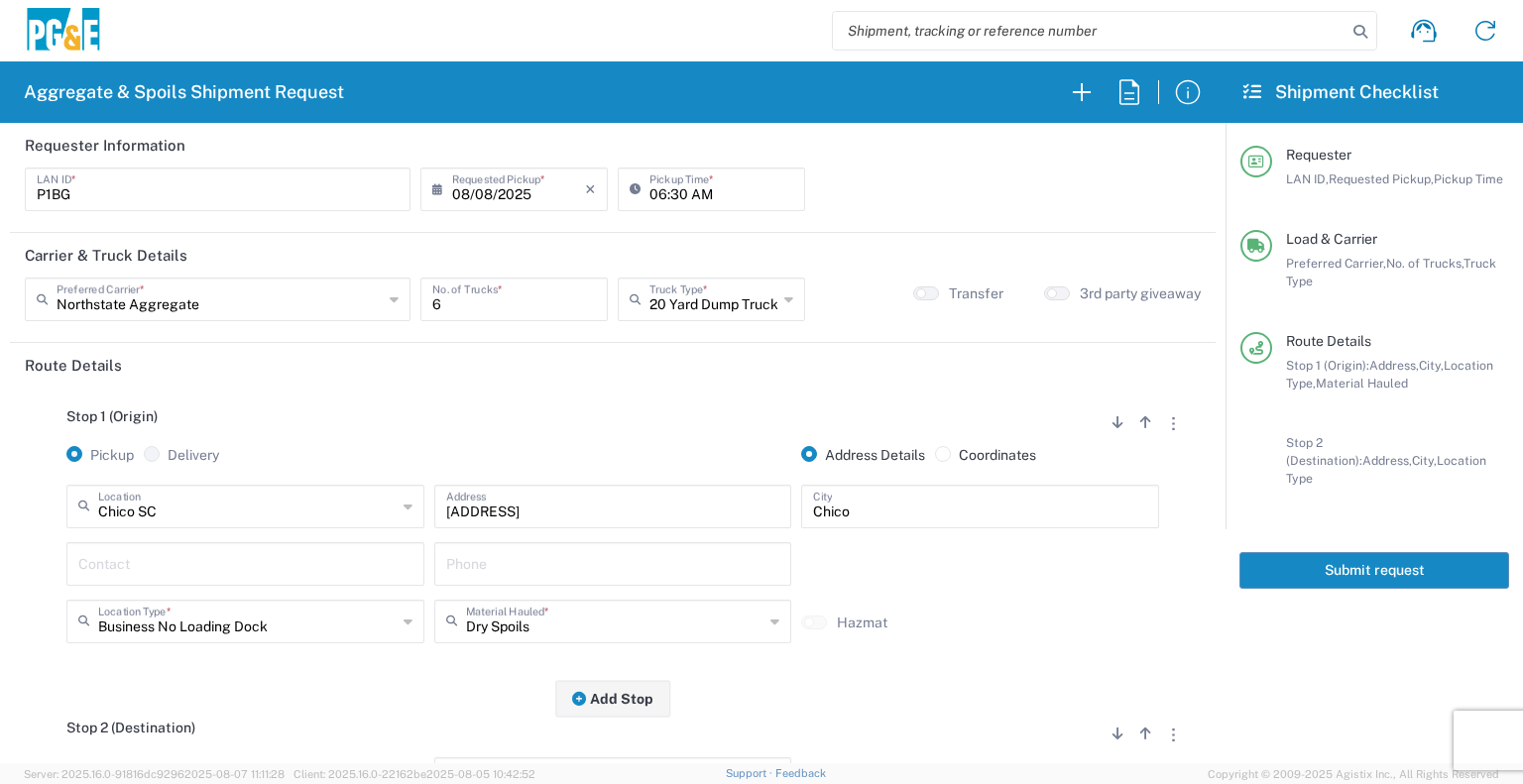 click on "Submit request" 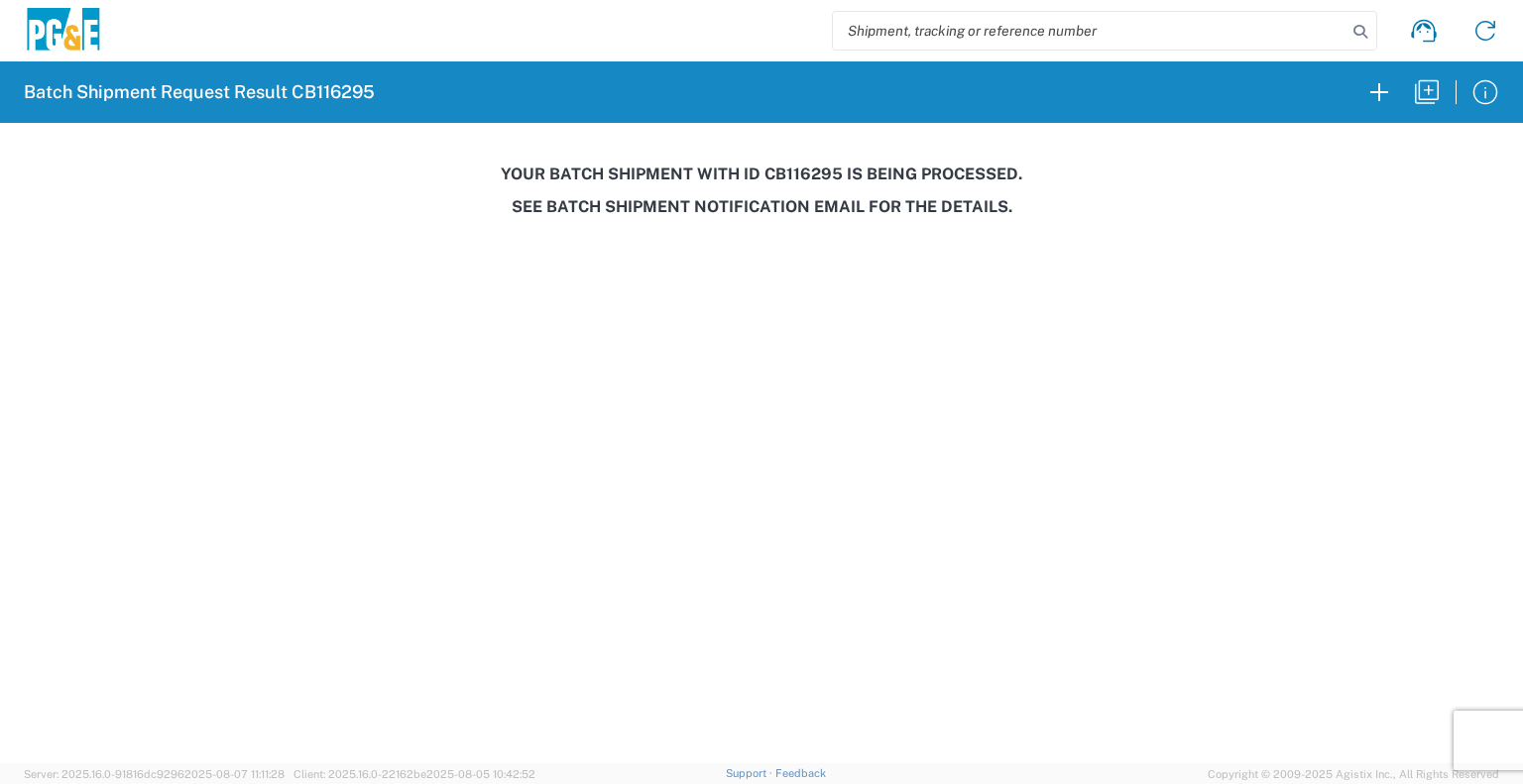 click on "Your batch shipment with id CB116295 is being processed." 